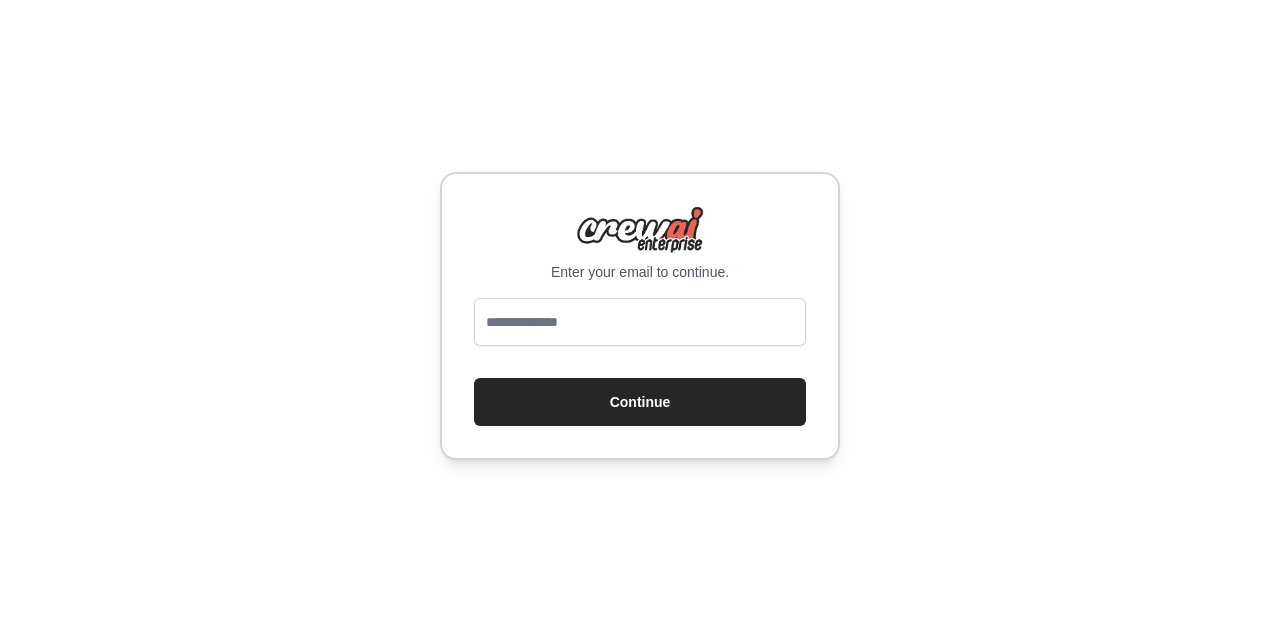 type on "**********" 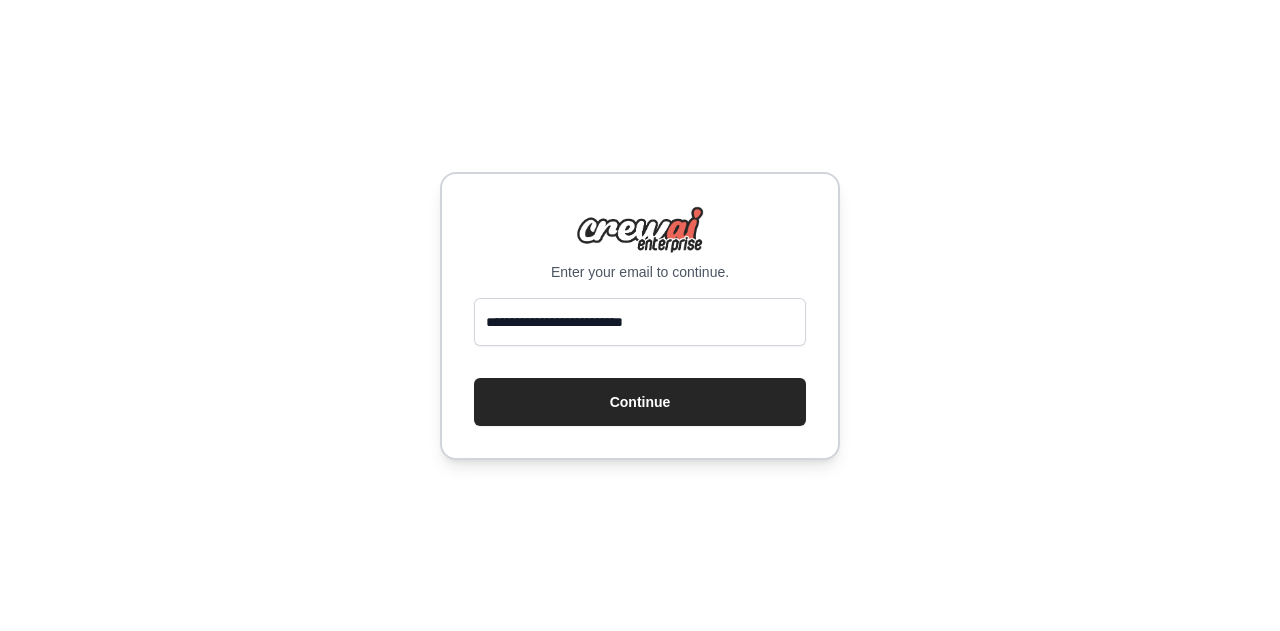 scroll, scrollTop: 0, scrollLeft: 0, axis: both 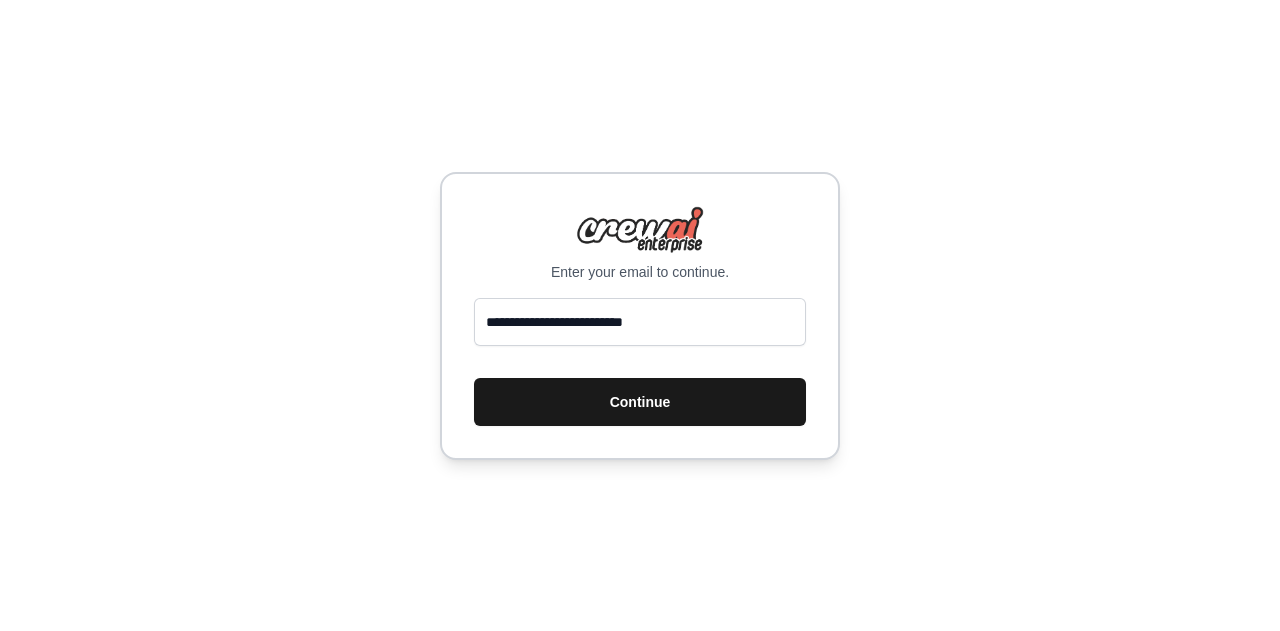 click on "Continue" at bounding box center [640, 402] 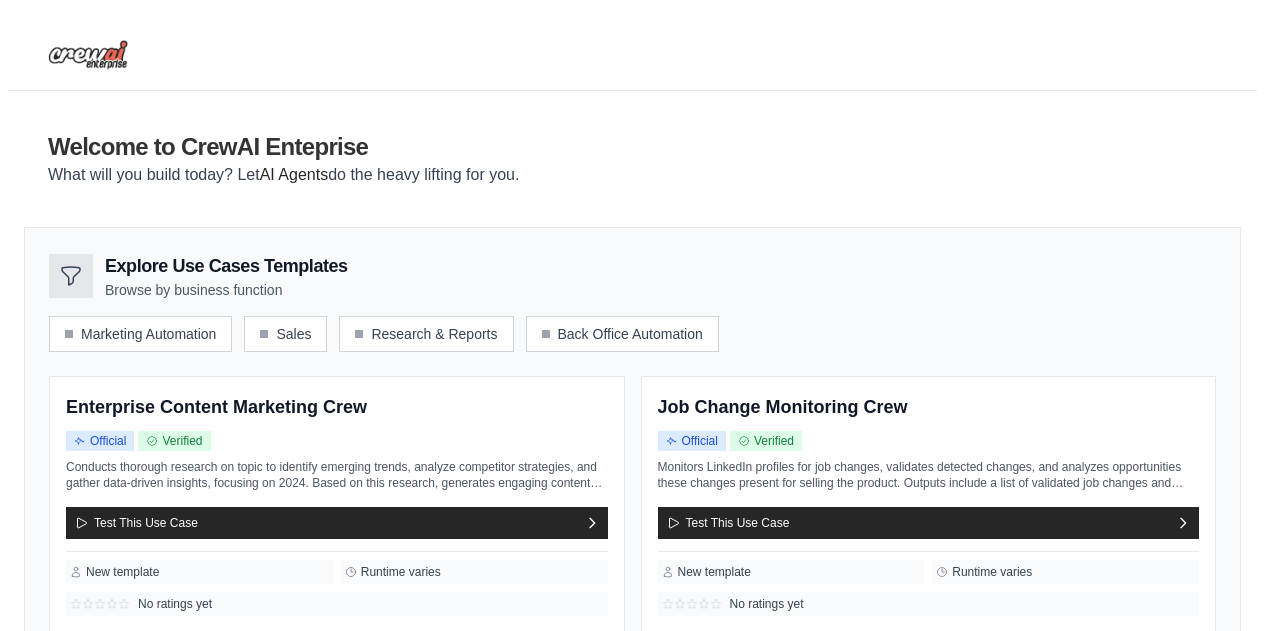 scroll, scrollTop: 0, scrollLeft: 0, axis: both 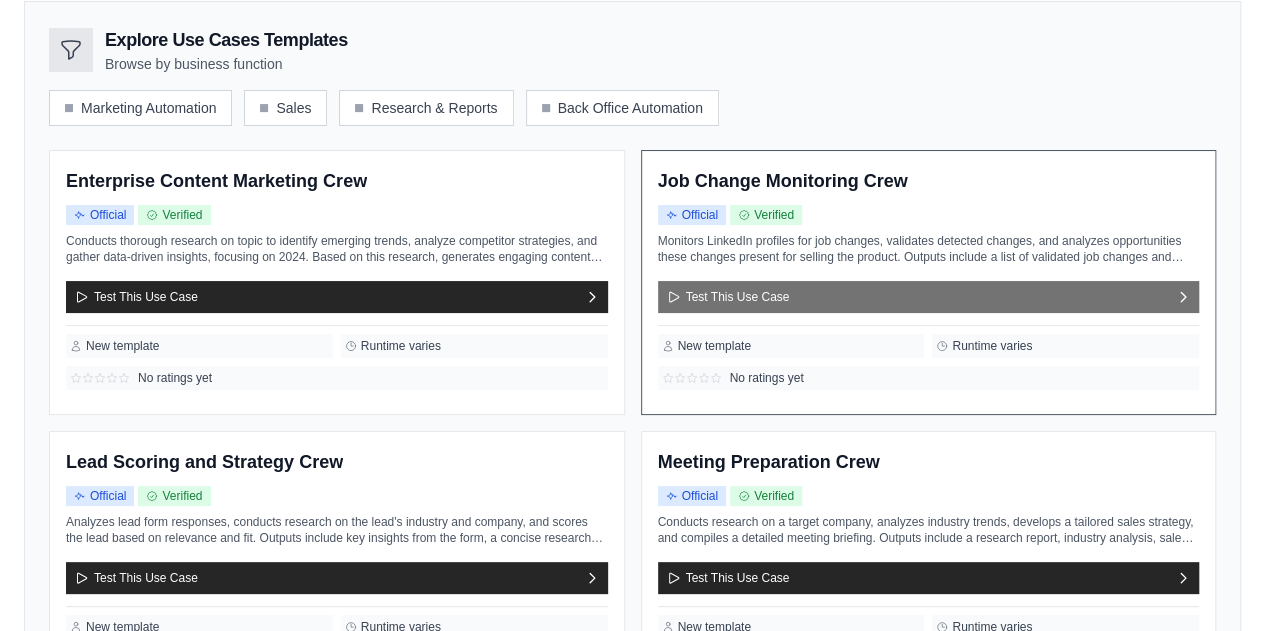 click on "Test This Use Case" at bounding box center [929, 297] 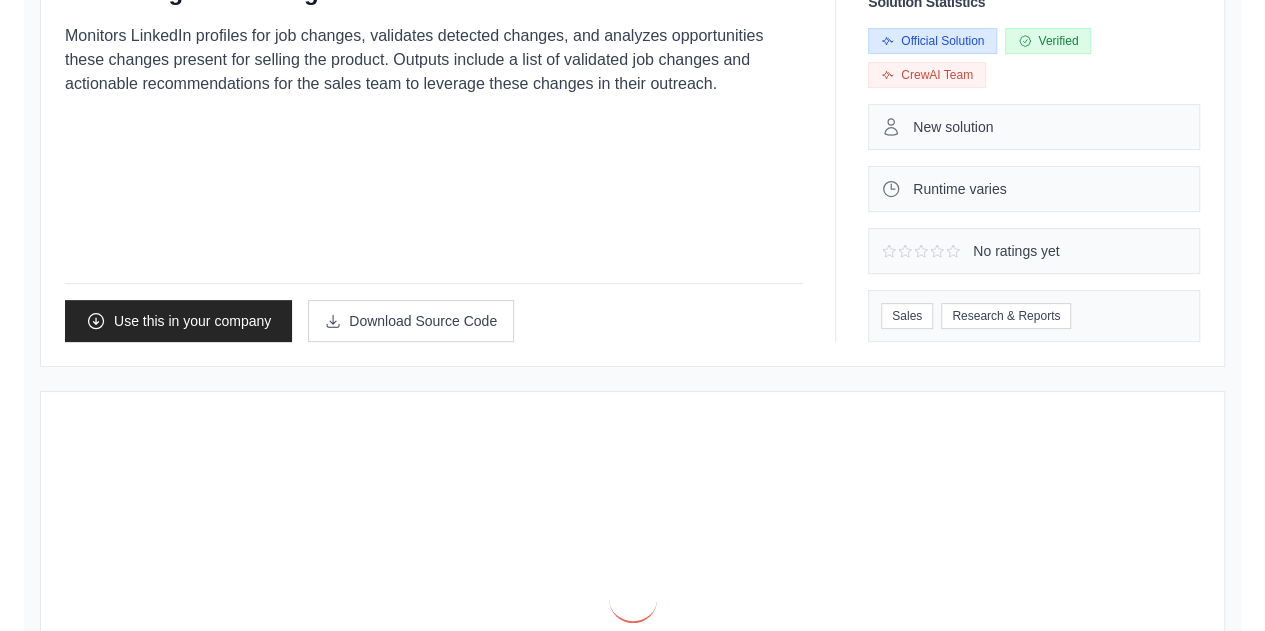 scroll, scrollTop: 0, scrollLeft: 0, axis: both 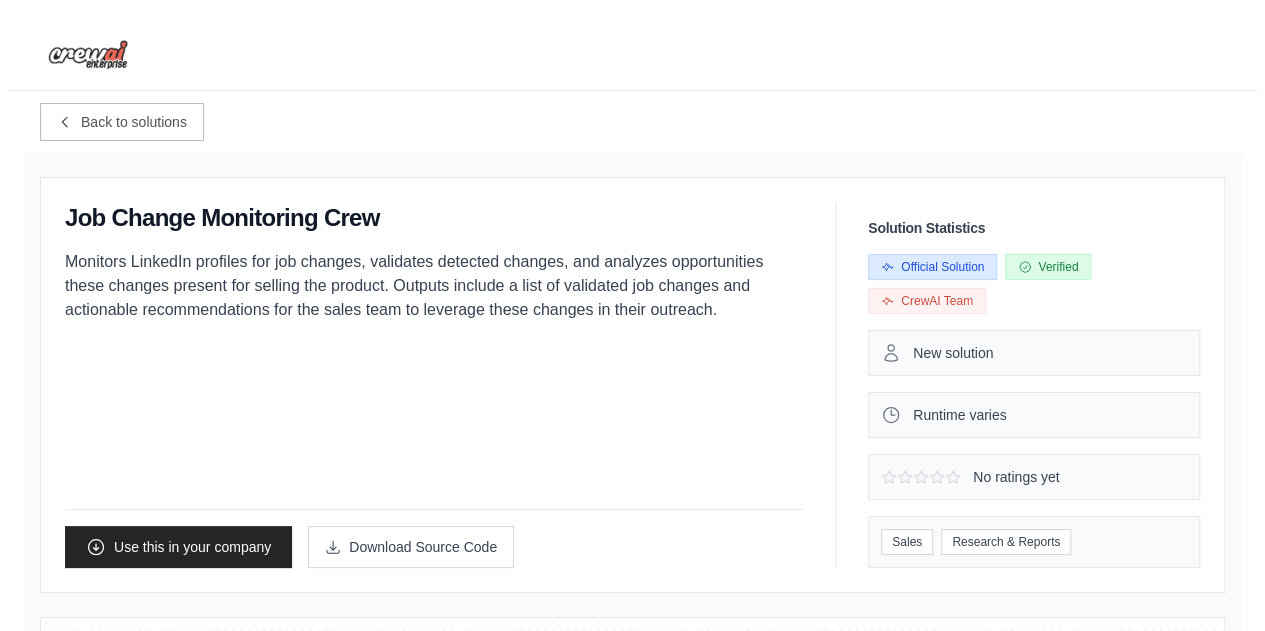 click on "Job Change Monitoring Crew
Monitors LinkedIn profiles for job changes, validates detected changes, and analyzes opportunities these changes present for selling the product. Outputs include a list of validated job changes and actionable recommendations for the sales team to leverage these changes in their outreach.
Use this in your company
Download Source Code" at bounding box center [434, 385] 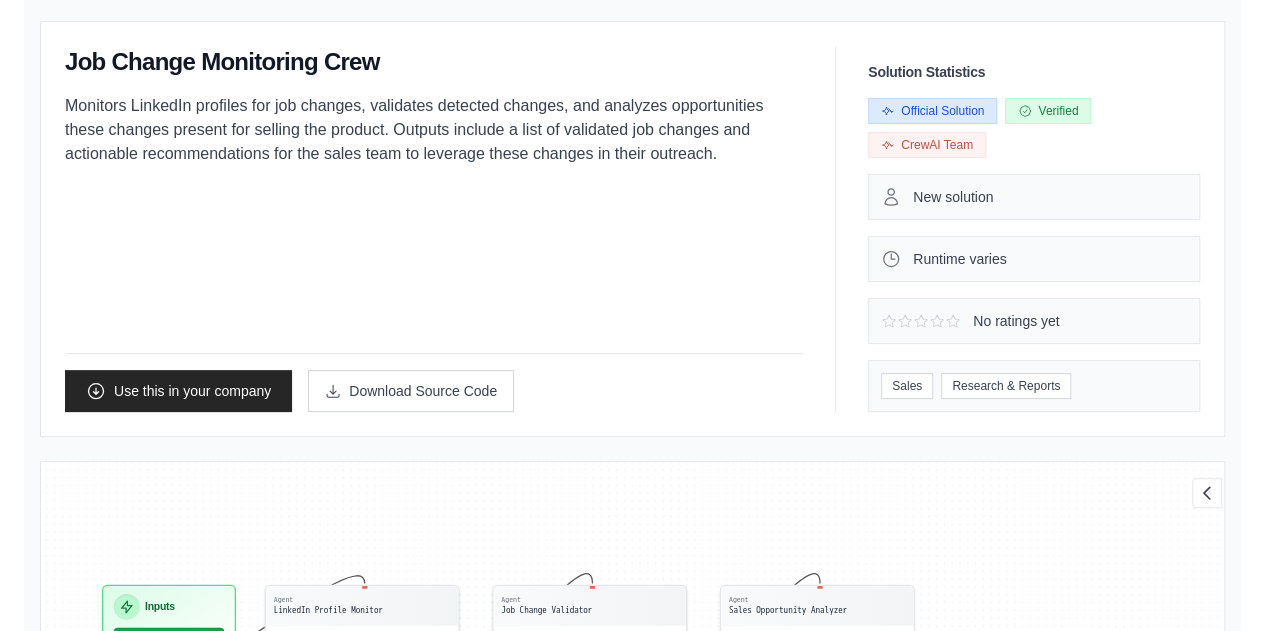 scroll, scrollTop: 82, scrollLeft: 0, axis: vertical 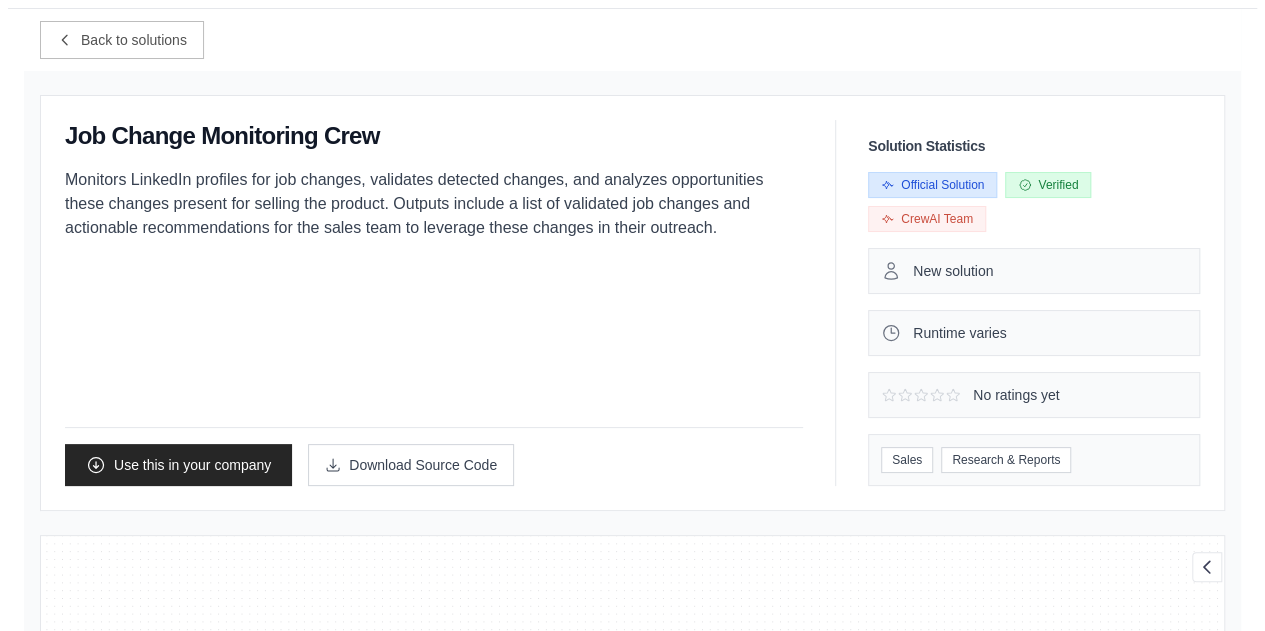 click on "Job Change Monitoring Crew
Monitors LinkedIn profiles for job changes, validates detected changes, and analyzes opportunities these changes present for selling the product. Outputs include a list of validated job changes and actionable recommendations for the sales team to leverage these changes in their outreach.
Use this in your company
Download Source Code" at bounding box center [434, 303] 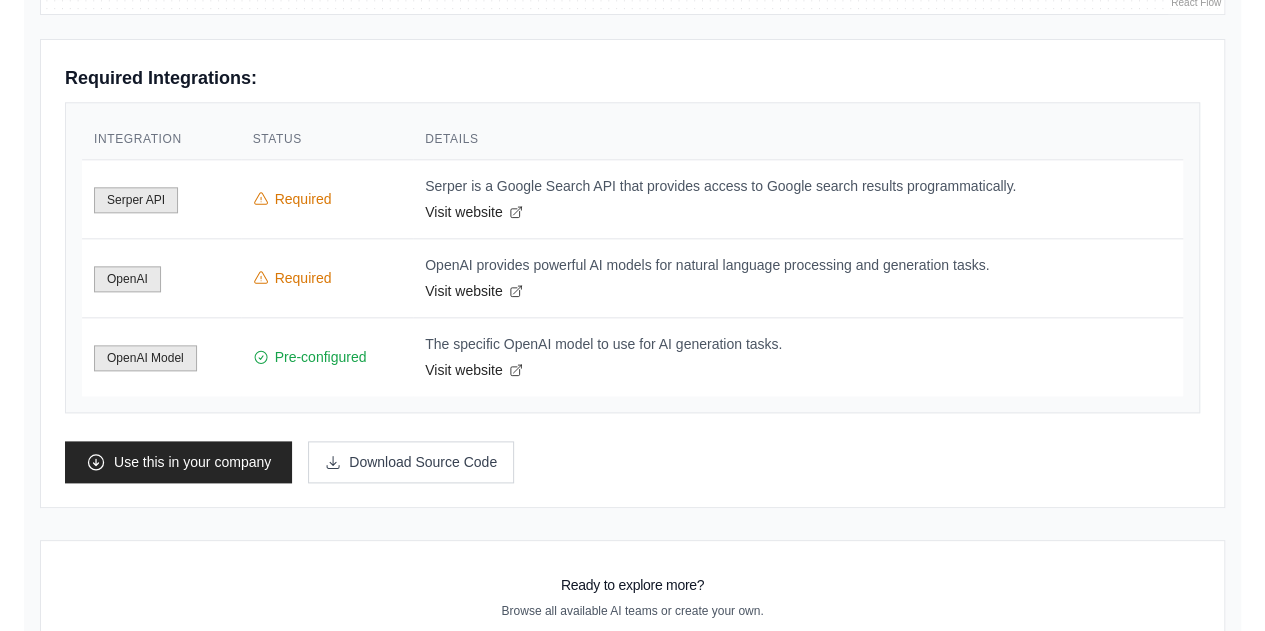 scroll, scrollTop: 1157, scrollLeft: 0, axis: vertical 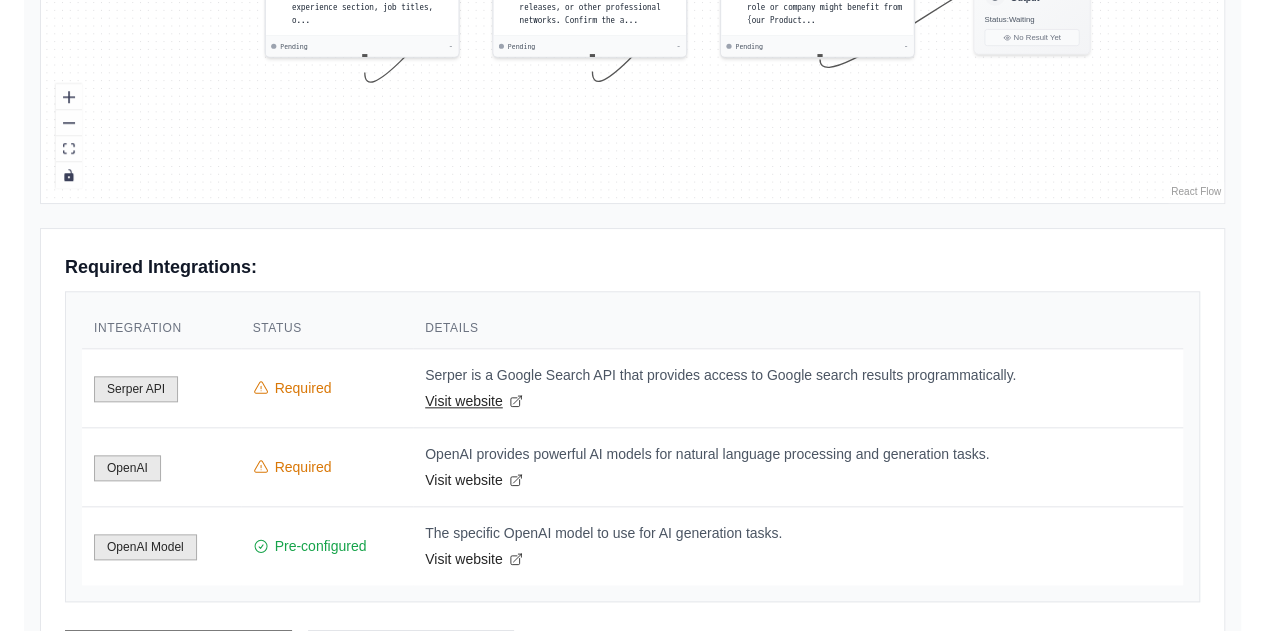 click on "Visit website" at bounding box center [798, 401] 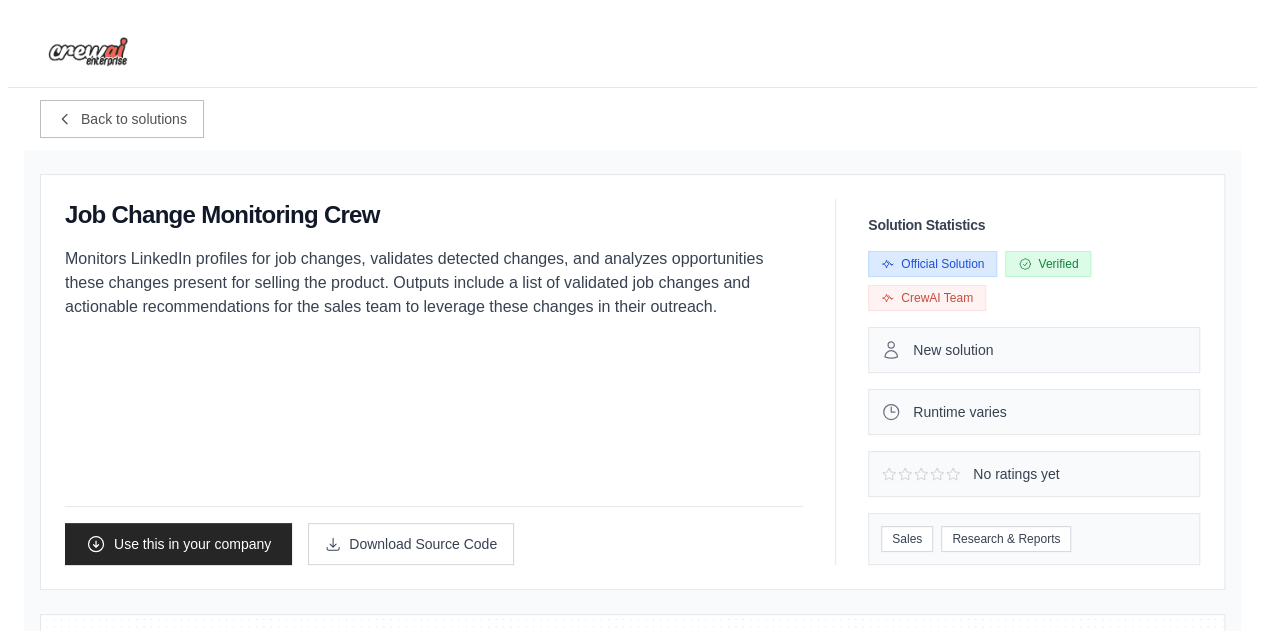 scroll, scrollTop: 0, scrollLeft: 0, axis: both 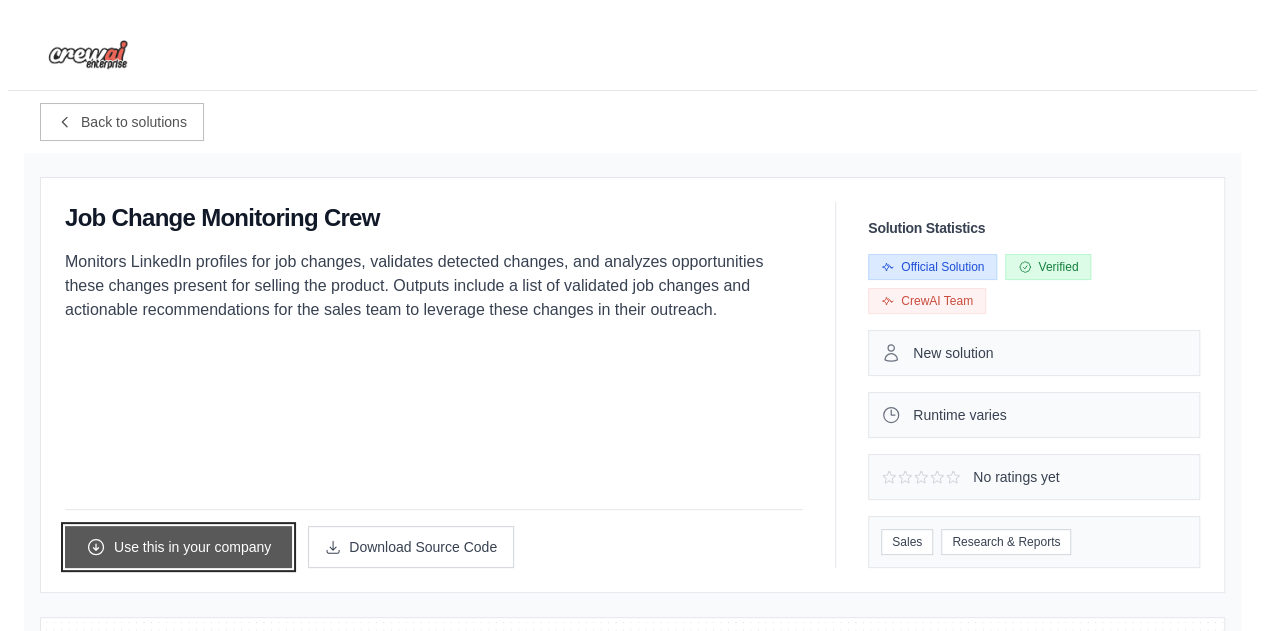 click on "Use this in your company" at bounding box center [178, 547] 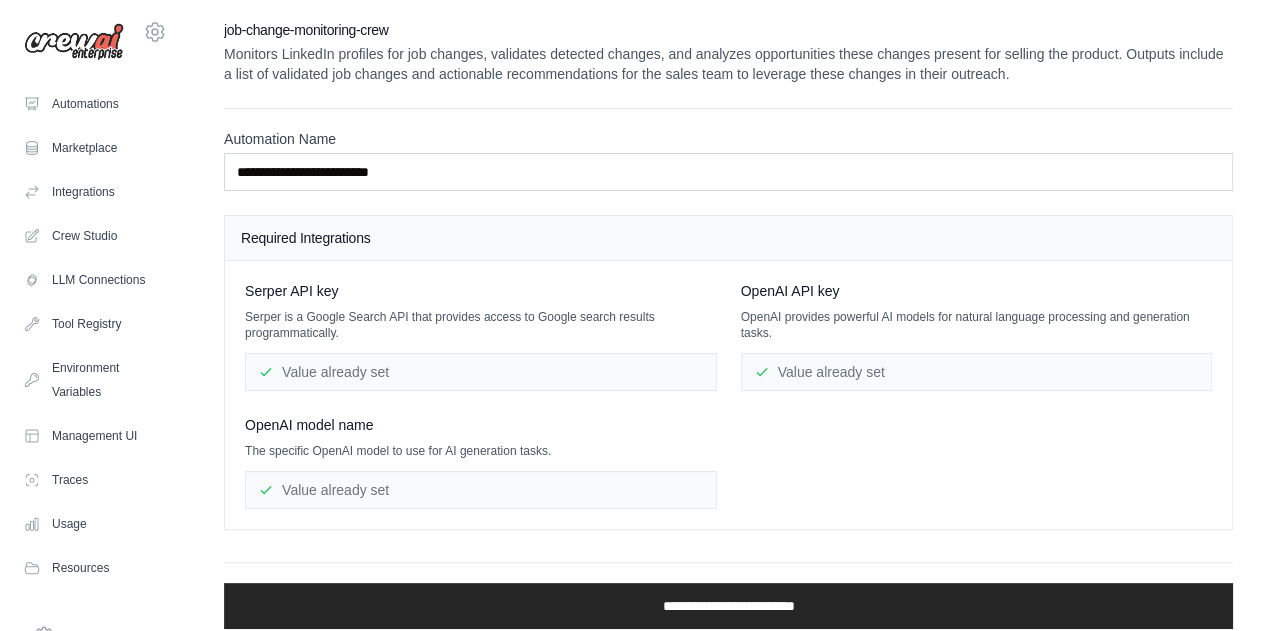 scroll, scrollTop: 13, scrollLeft: 0, axis: vertical 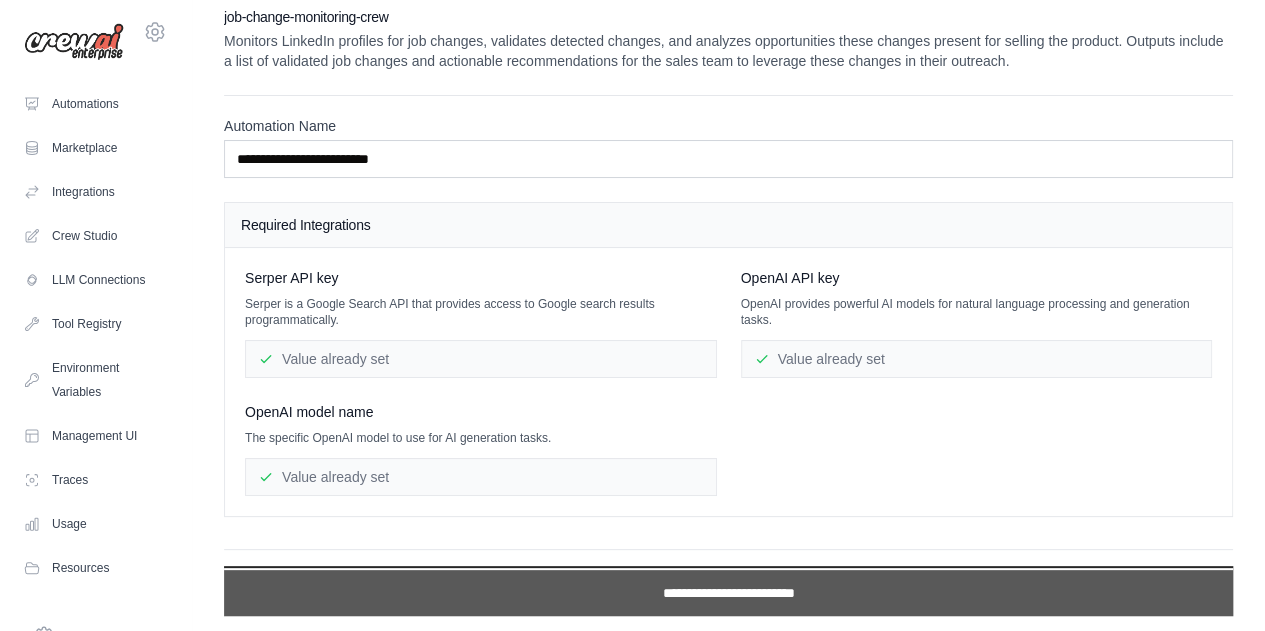 click on "**********" at bounding box center [728, 593] 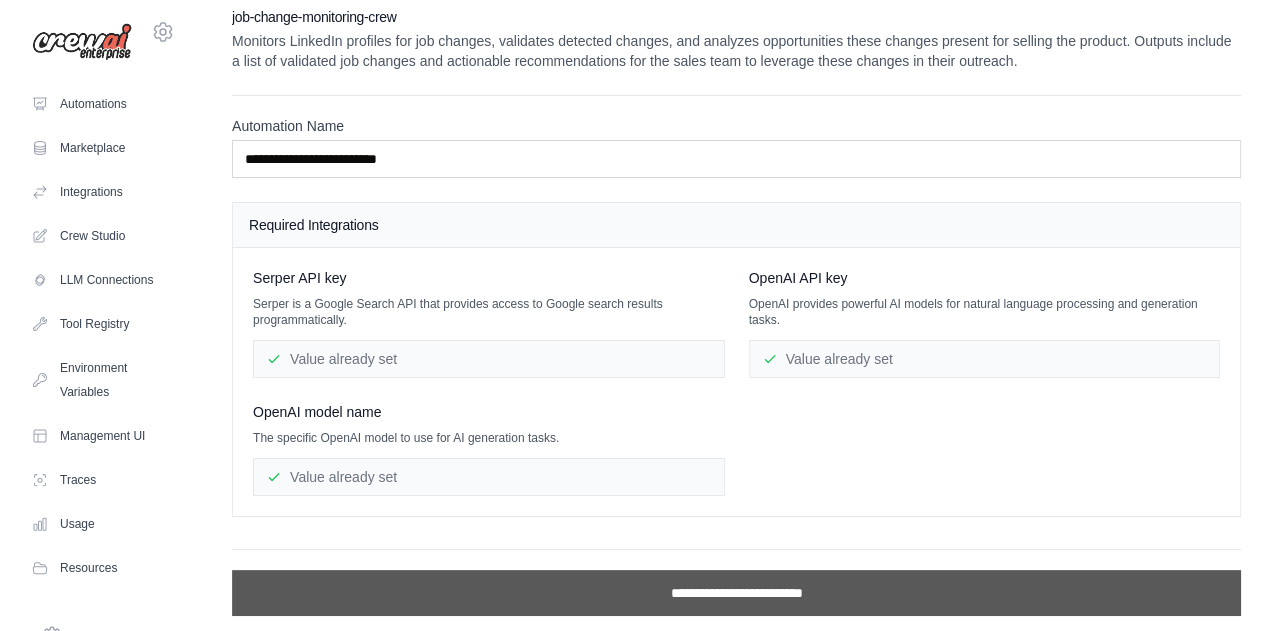 scroll, scrollTop: 0, scrollLeft: 0, axis: both 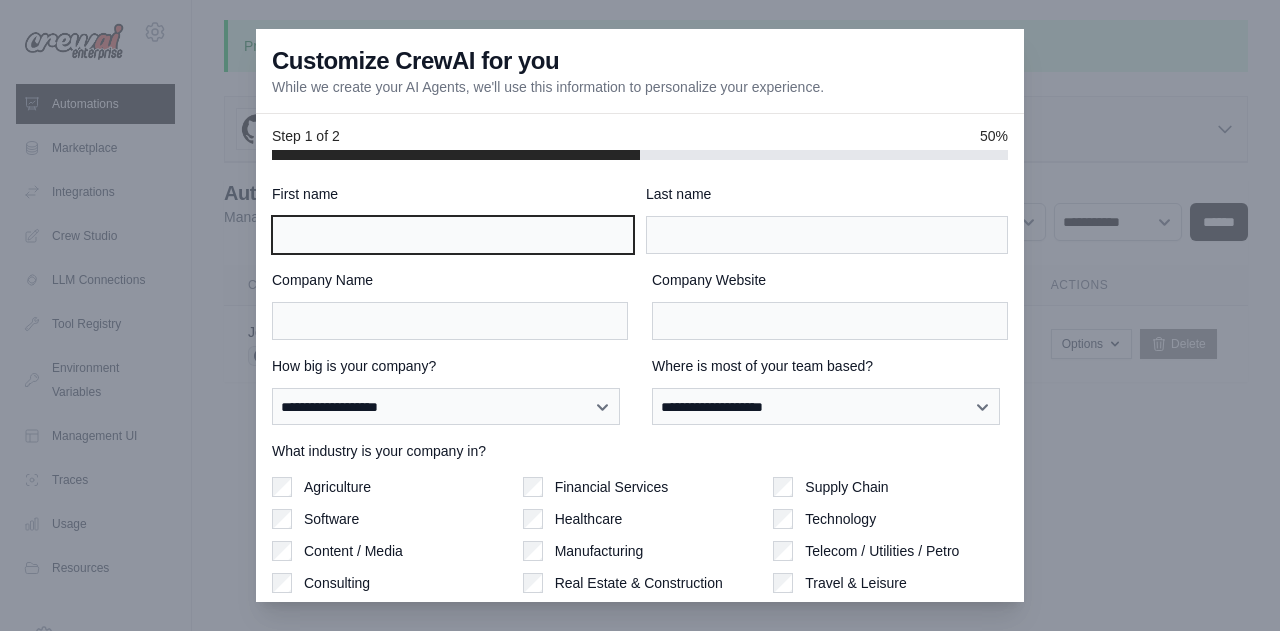 click on "First name" at bounding box center (453, 235) 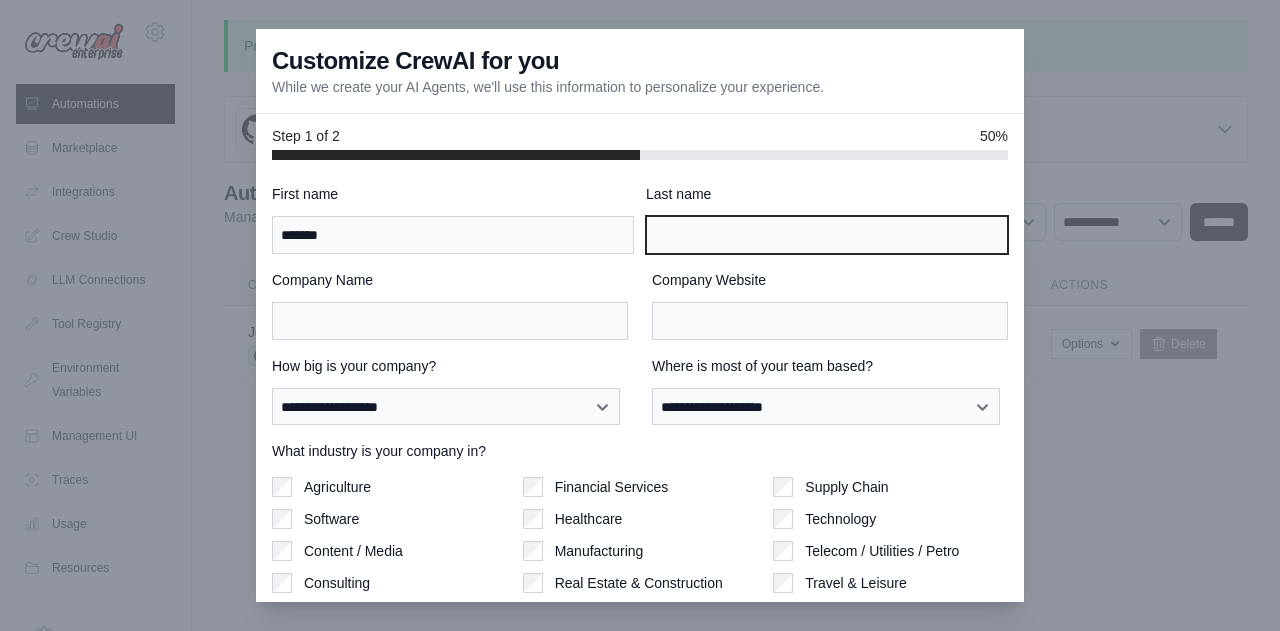 type on "******" 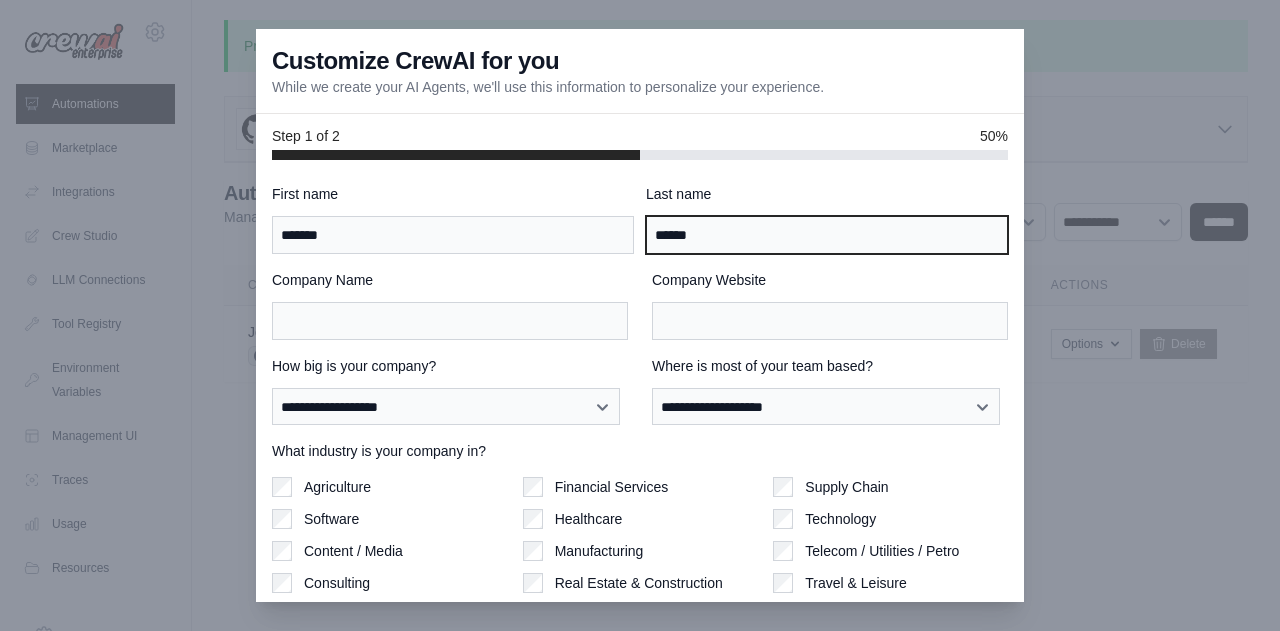 type on "**********" 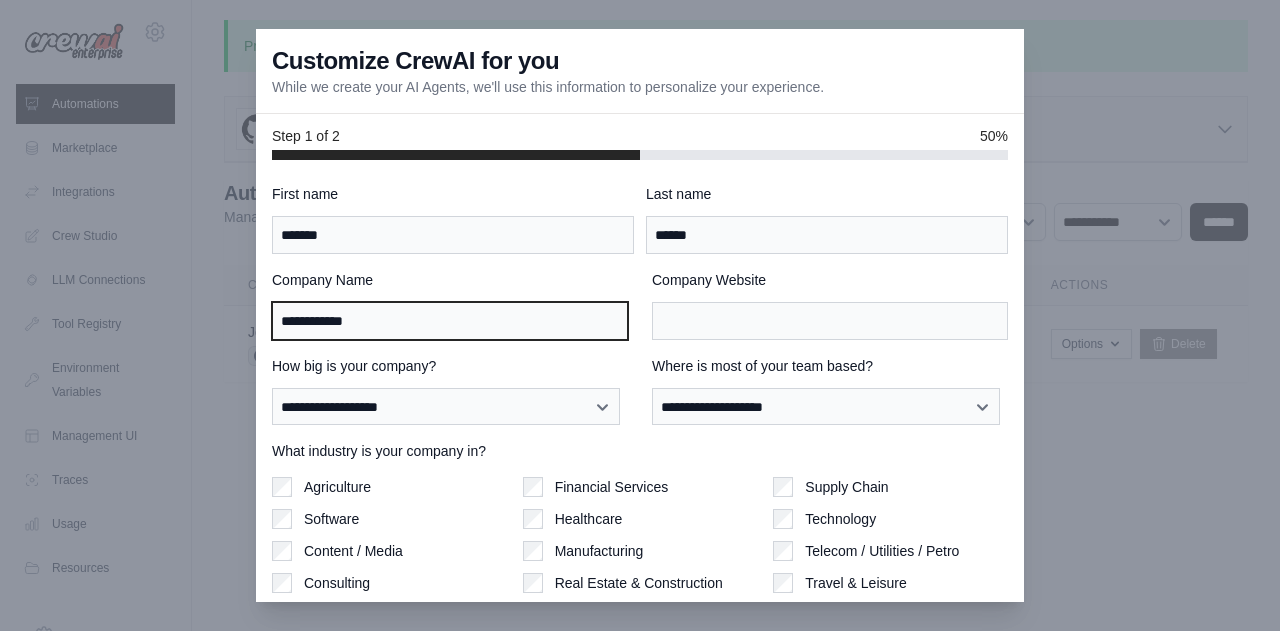 type on "**********" 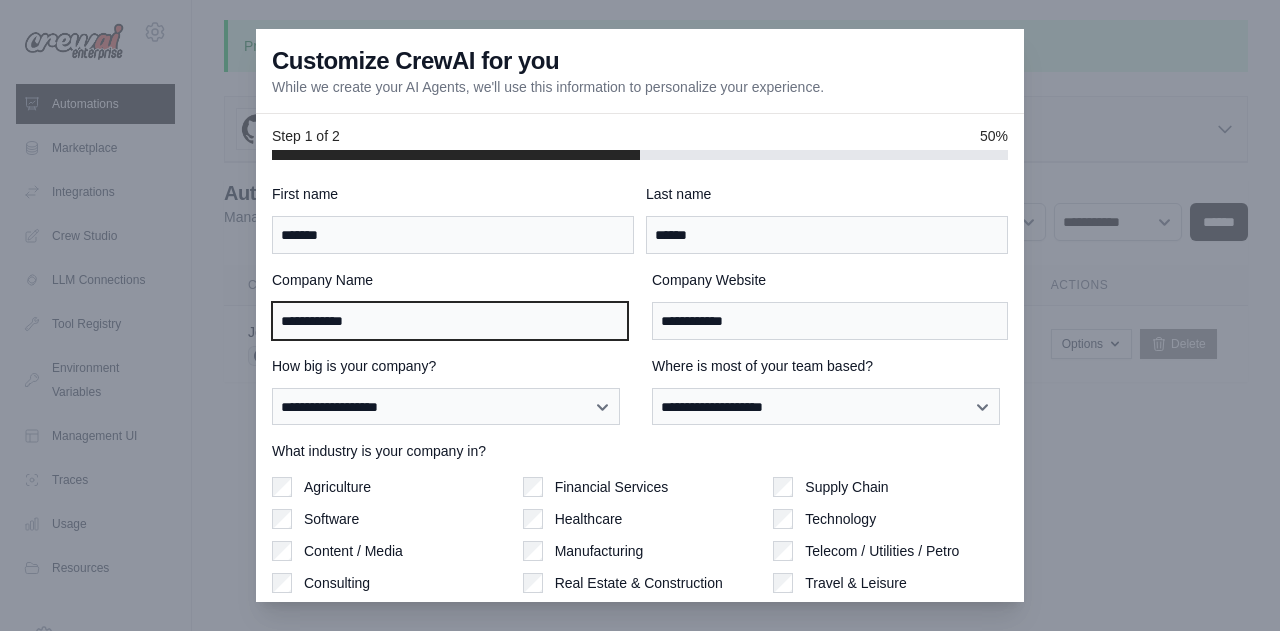 click on "**********" at bounding box center [450, 321] 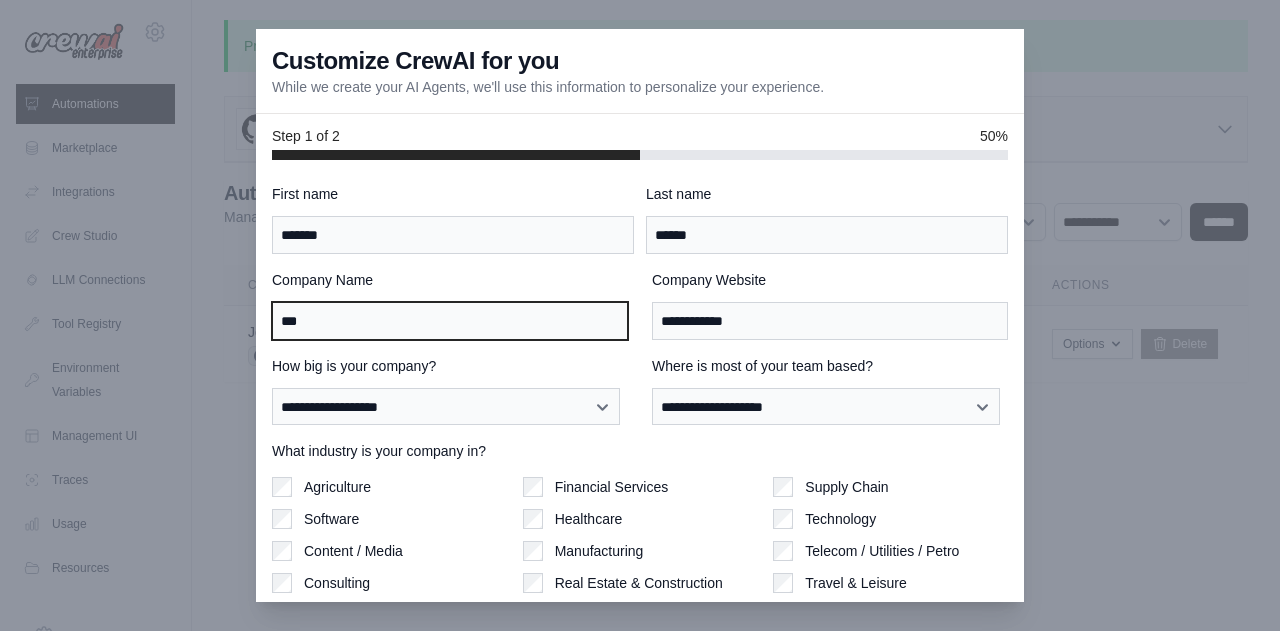 type on "********" 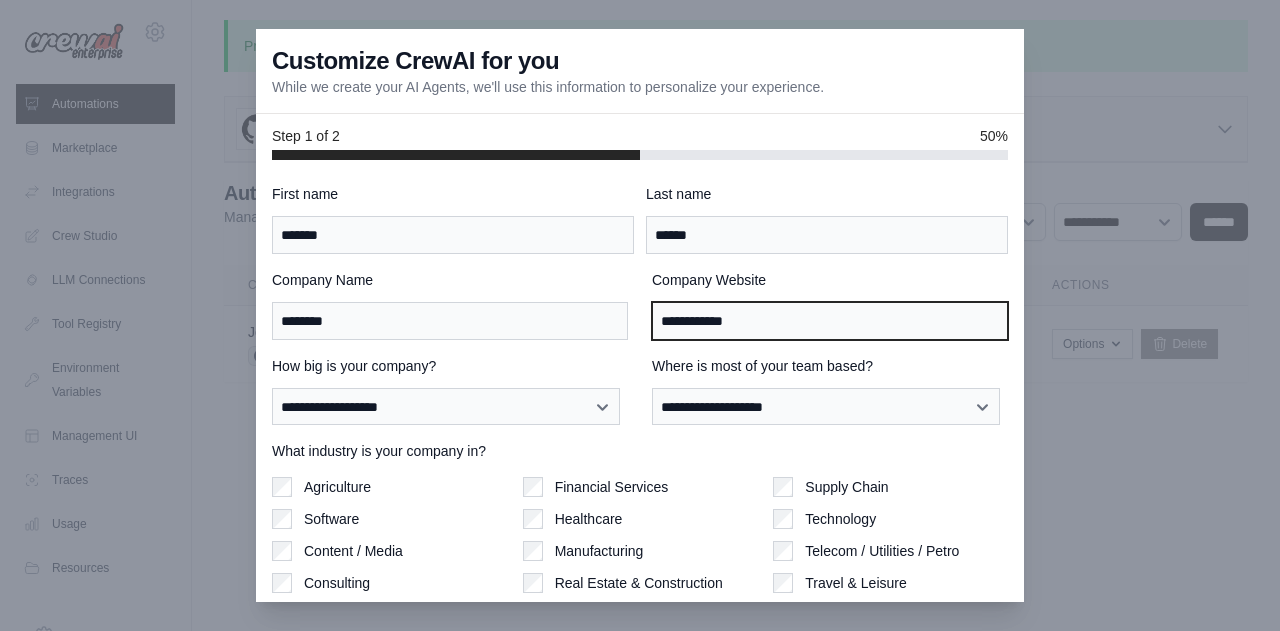 click on "**********" at bounding box center (830, 321) 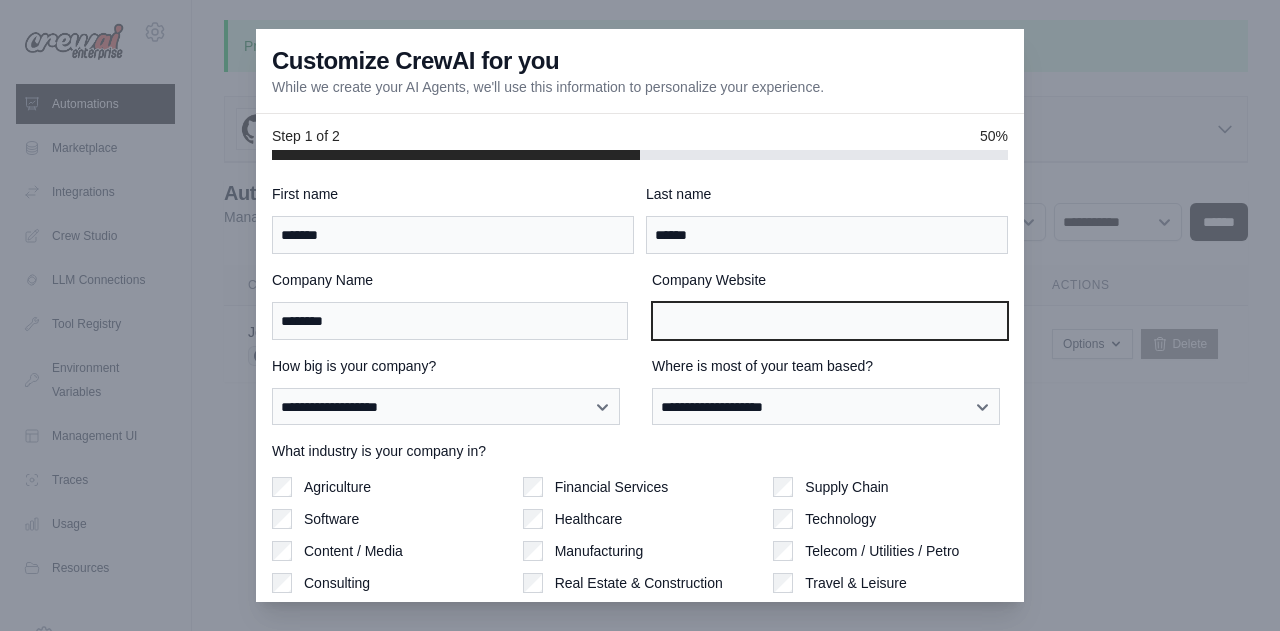 paste on "**********" 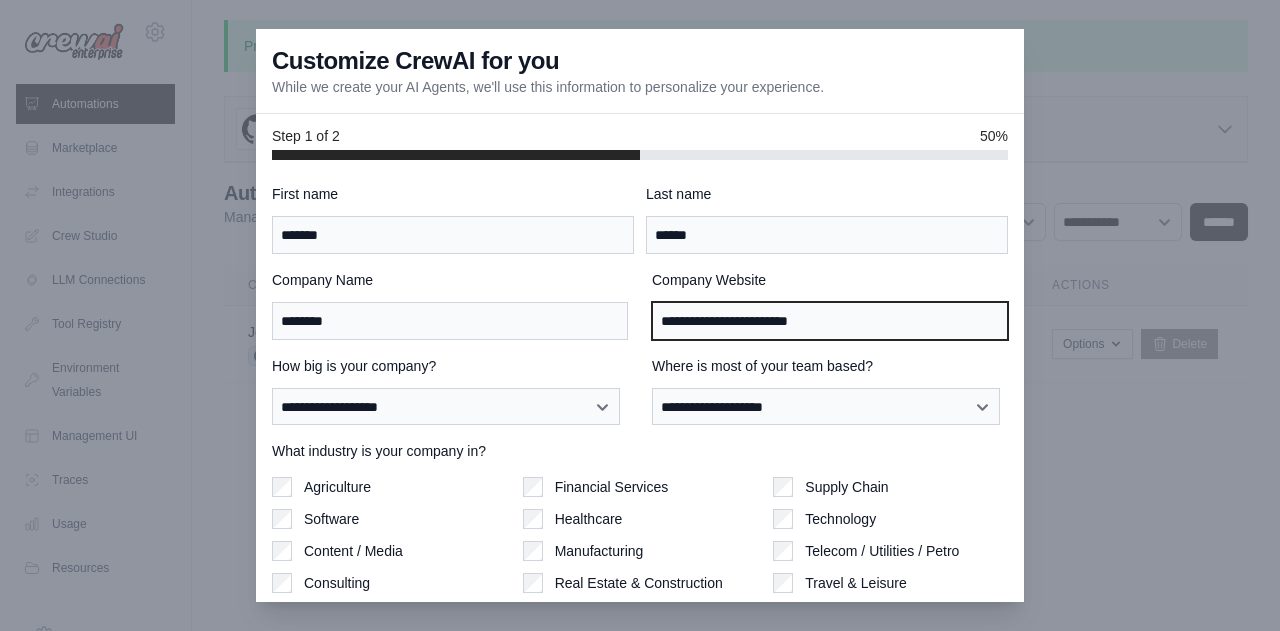 scroll, scrollTop: 130, scrollLeft: 0, axis: vertical 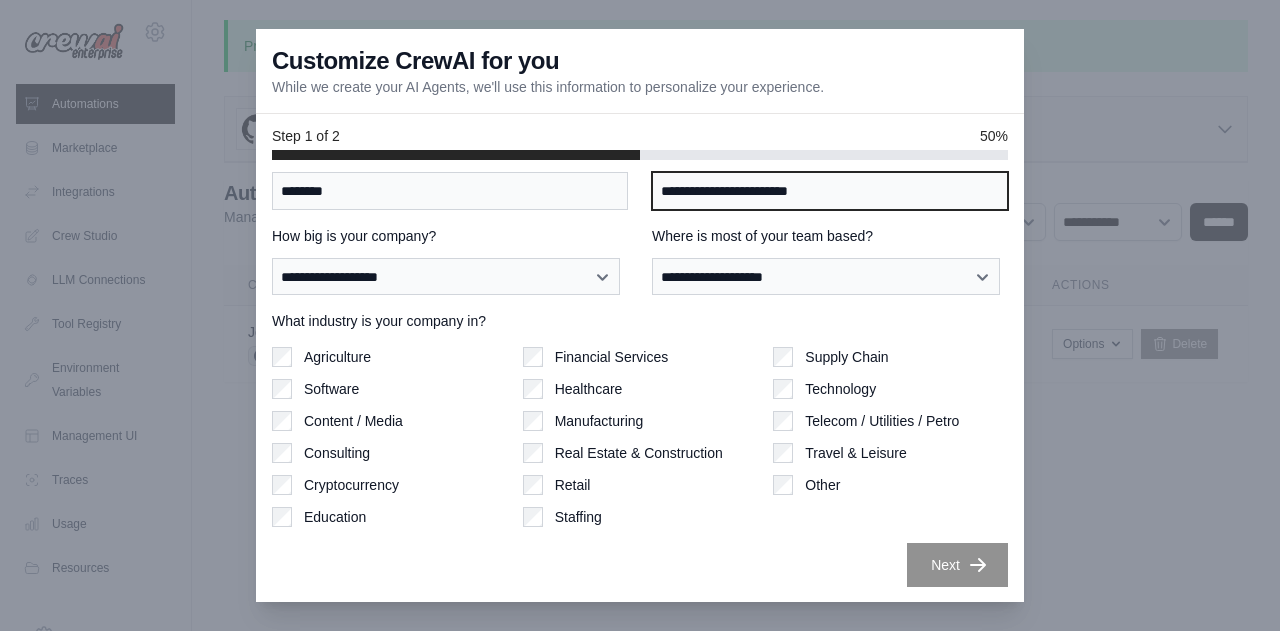 type on "**********" 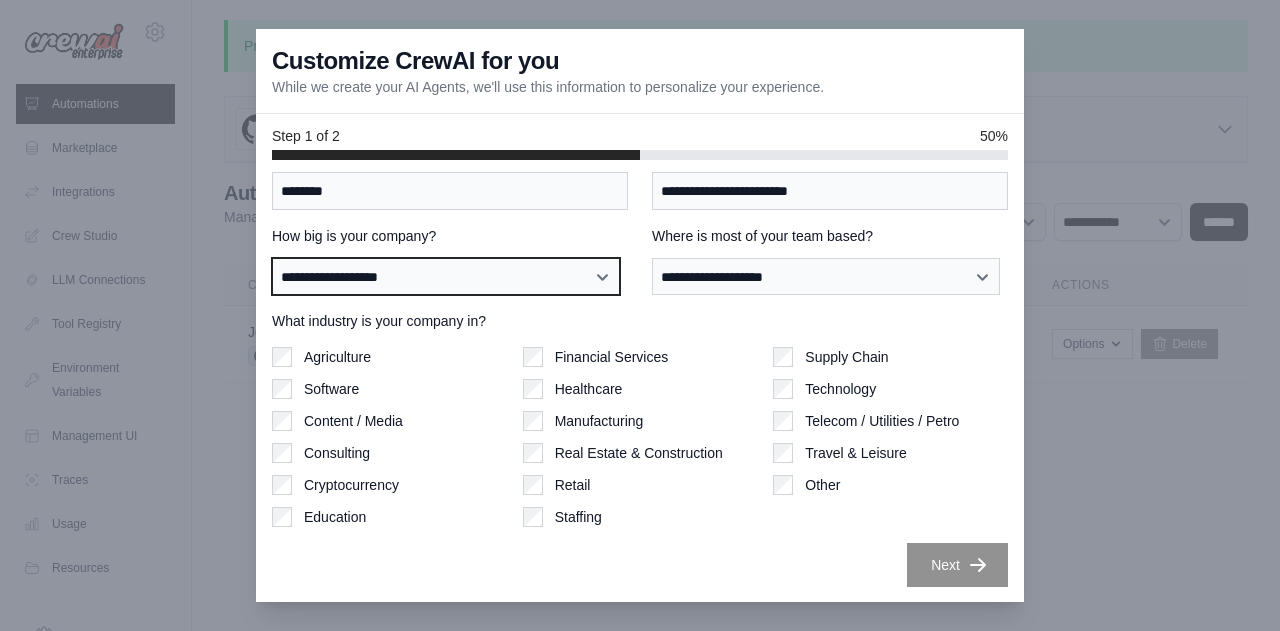 click on "**********" at bounding box center [446, 276] 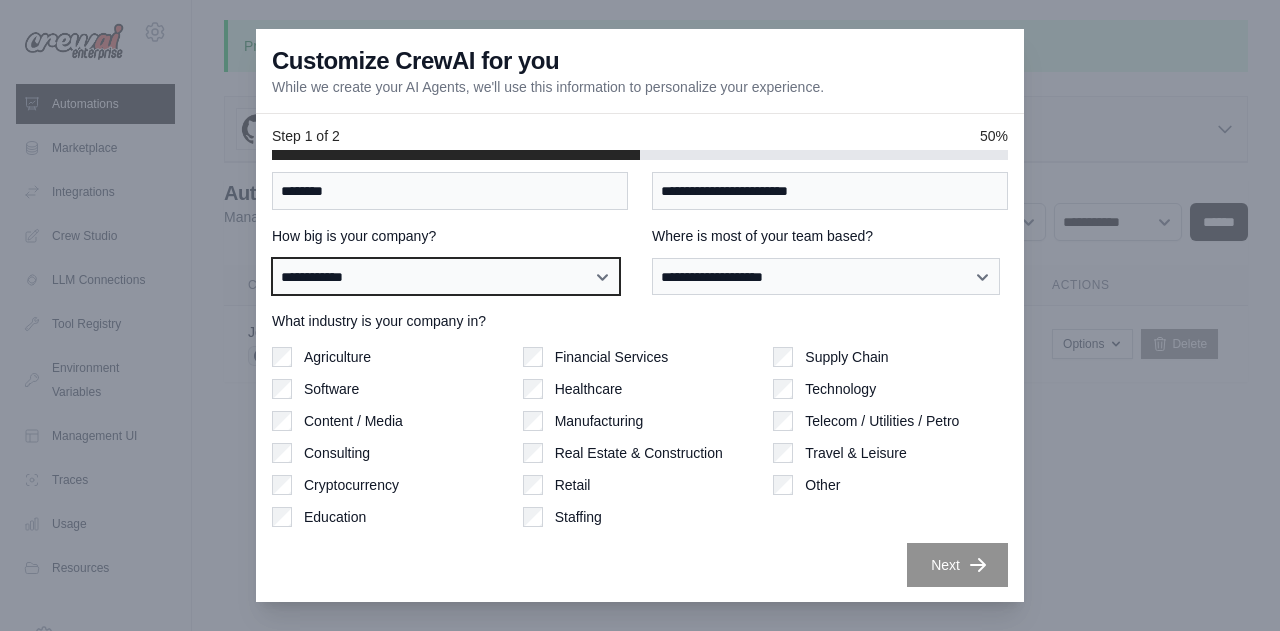 click on "**********" at bounding box center [446, 276] 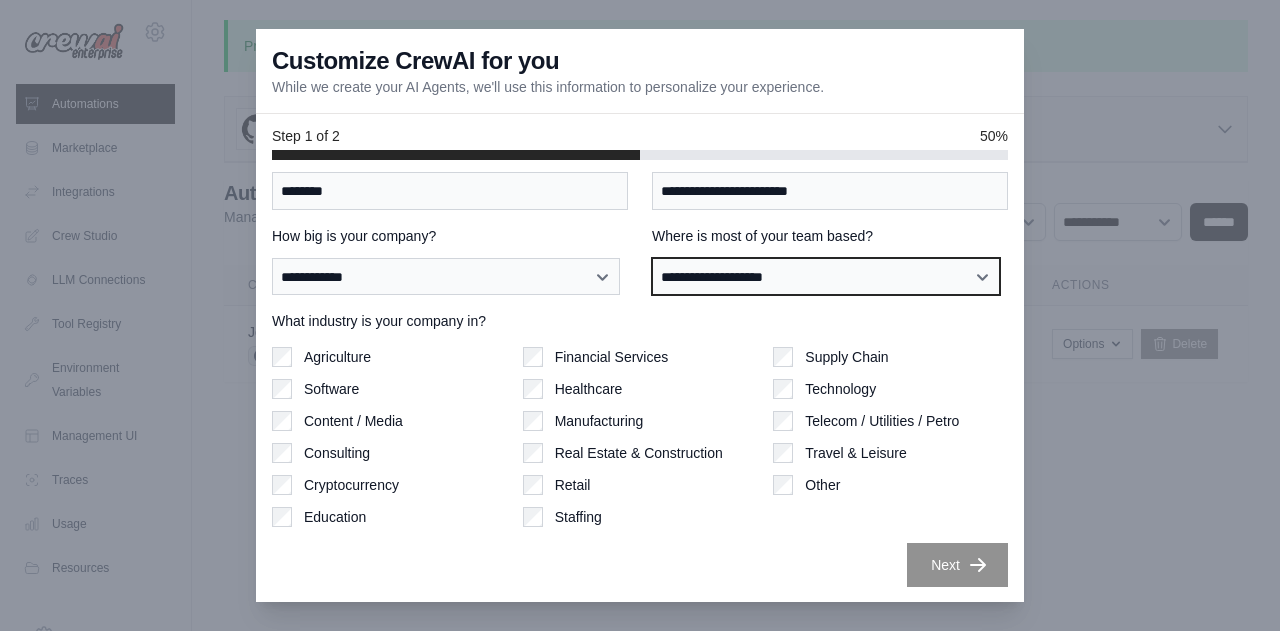 click on "**********" at bounding box center (826, 276) 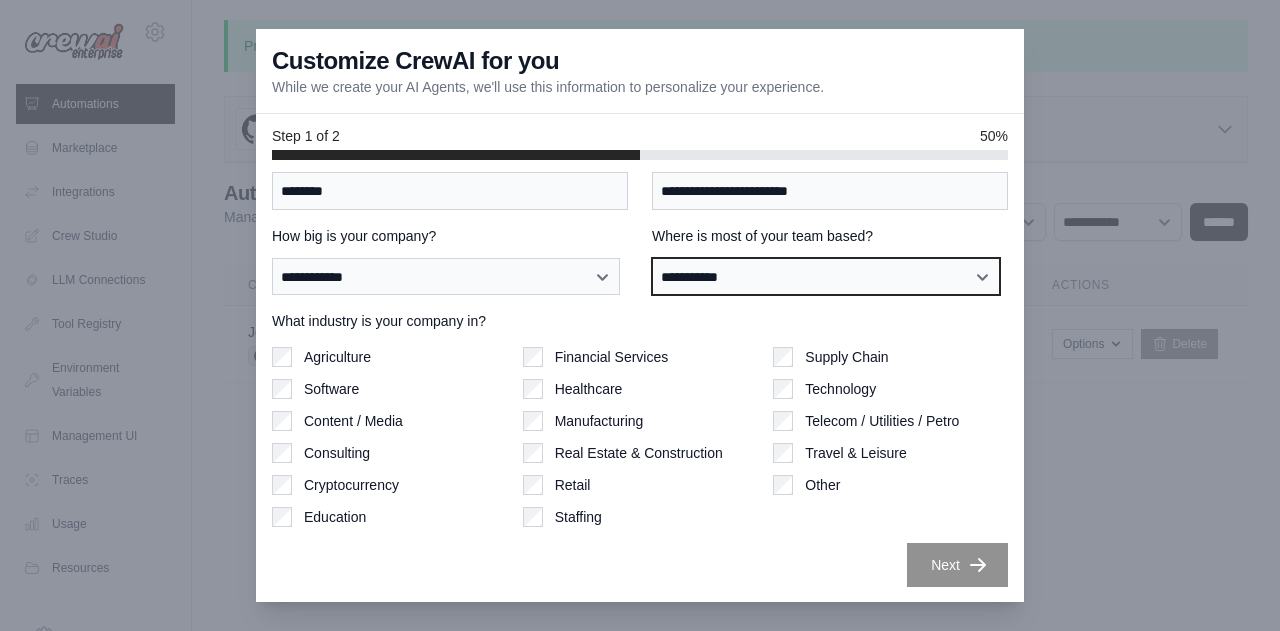 click on "**********" at bounding box center [826, 276] 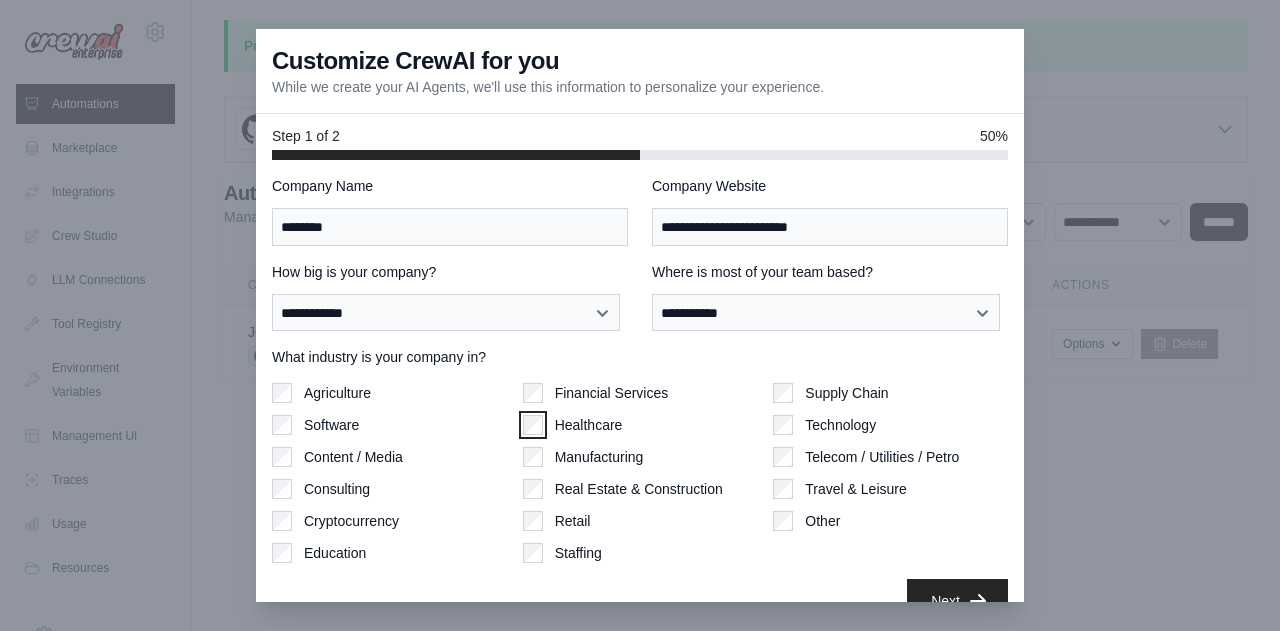 scroll, scrollTop: 130, scrollLeft: 0, axis: vertical 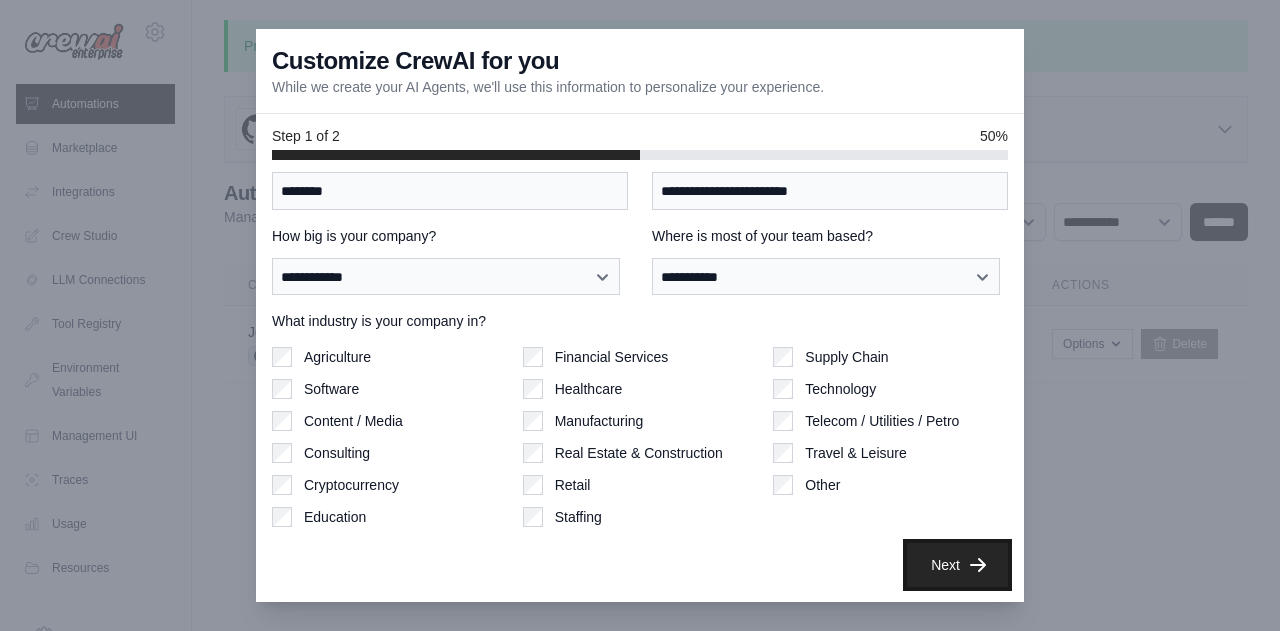 click on "Next" at bounding box center [957, 565] 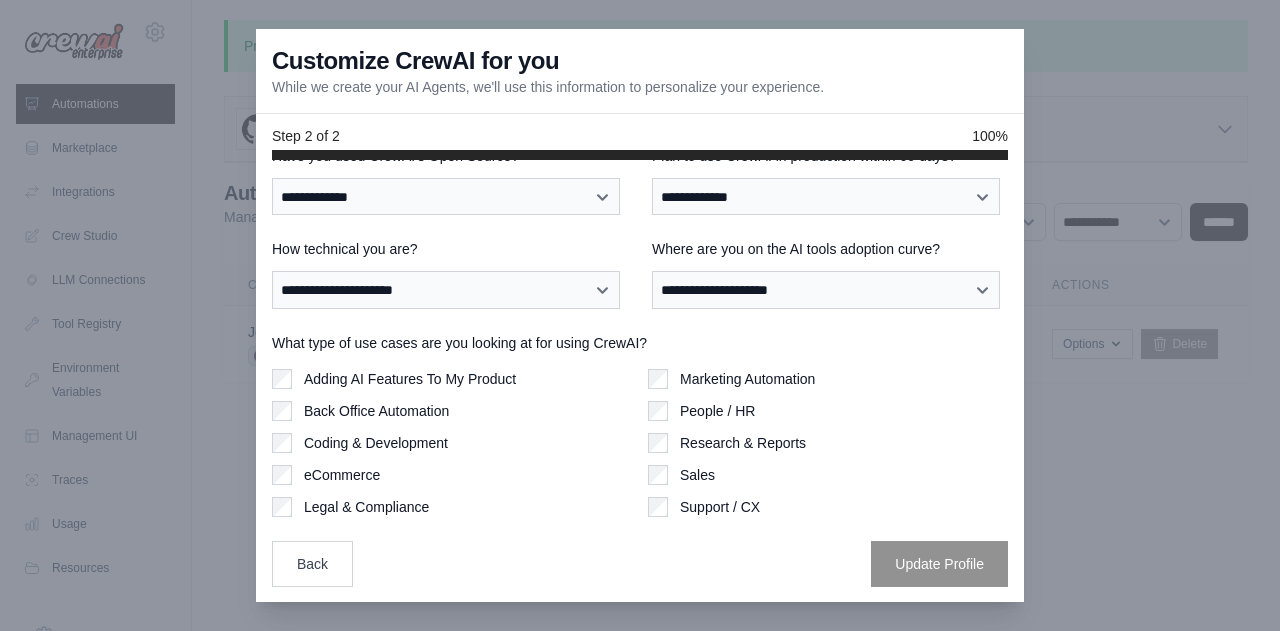 scroll, scrollTop: 0, scrollLeft: 0, axis: both 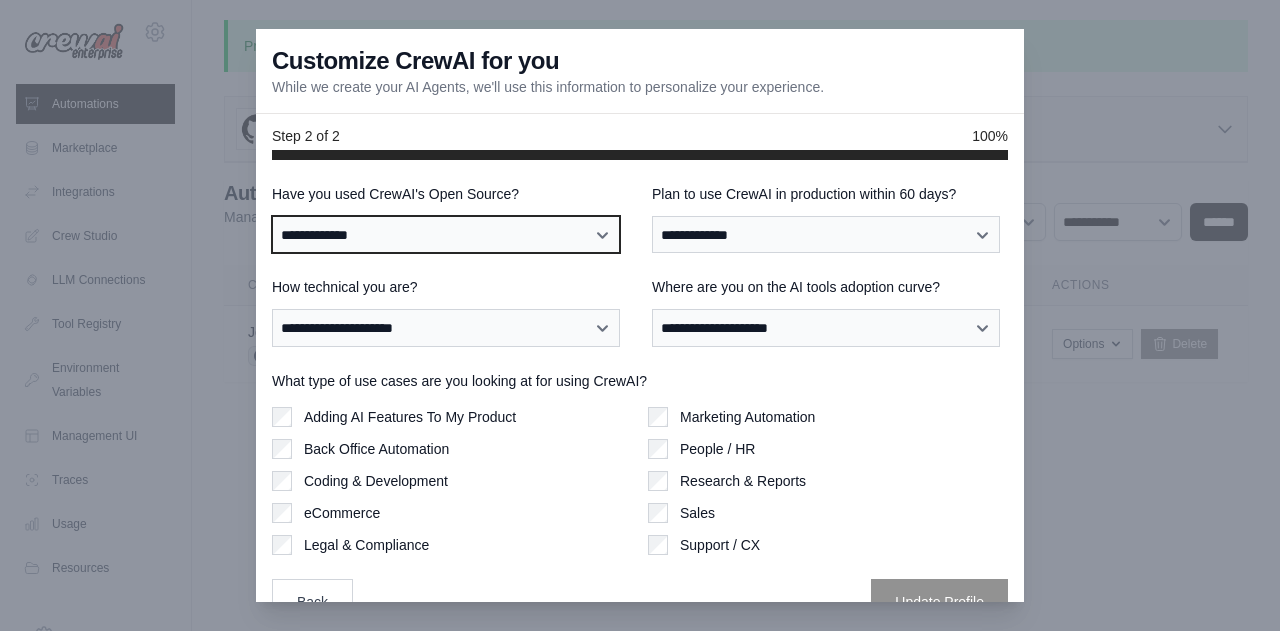 click on "**********" at bounding box center [446, 234] 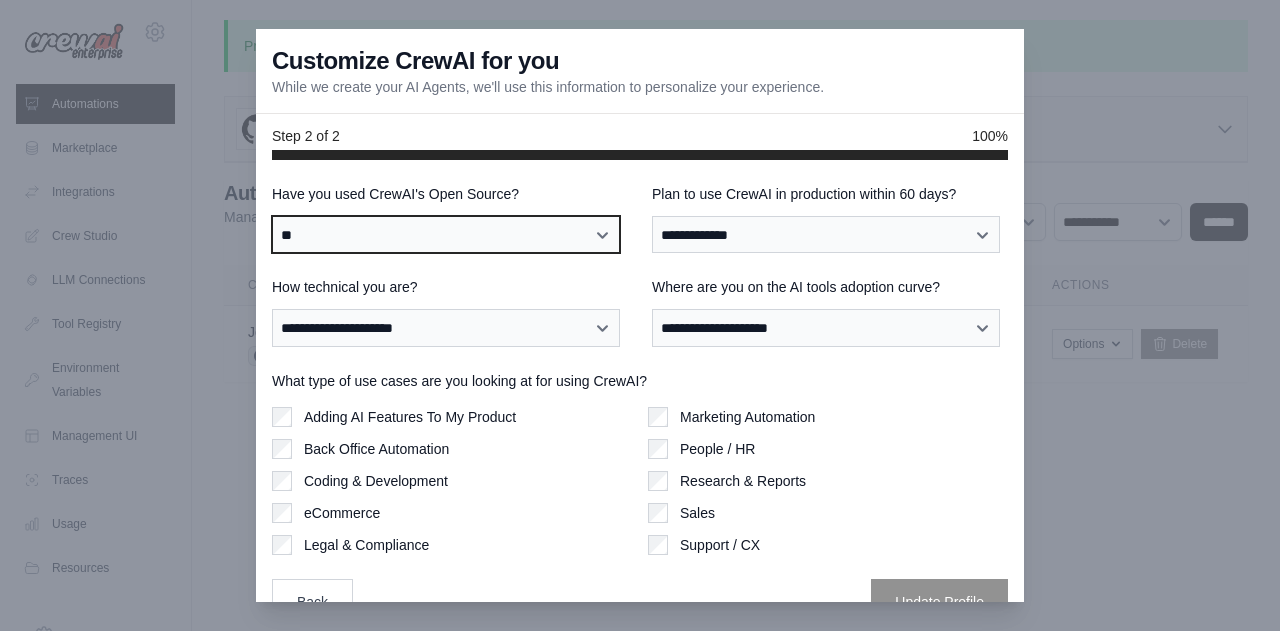 click on "**********" at bounding box center (446, 234) 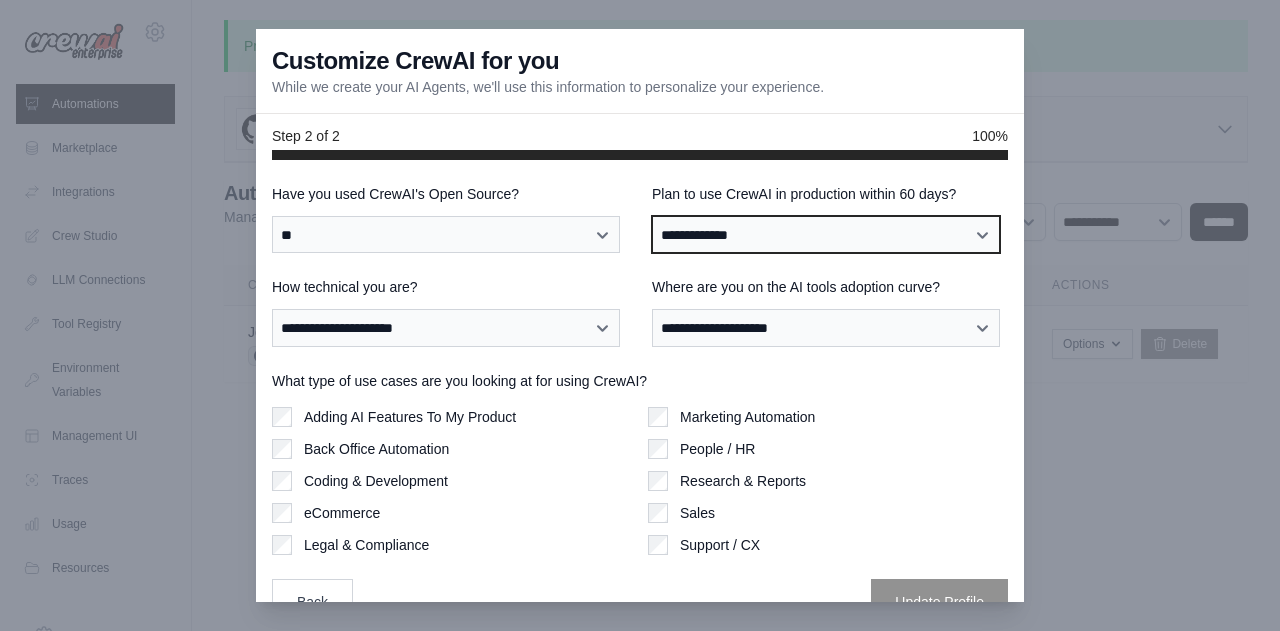 click on "**********" at bounding box center [826, 234] 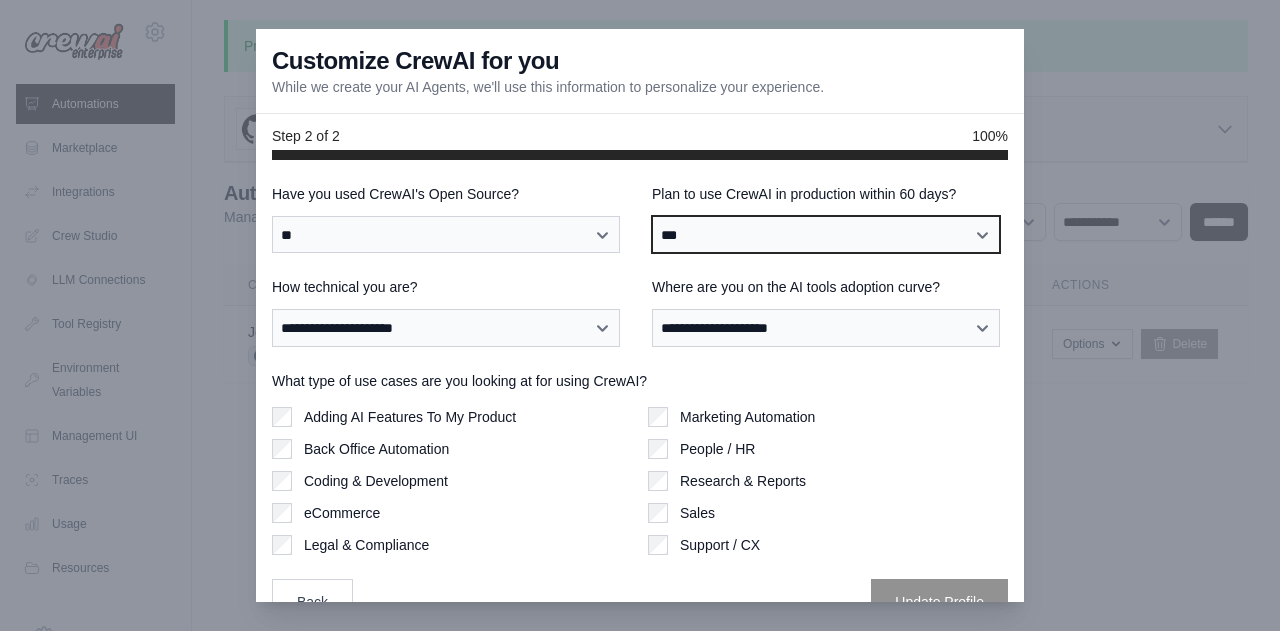 click on "**********" at bounding box center (826, 234) 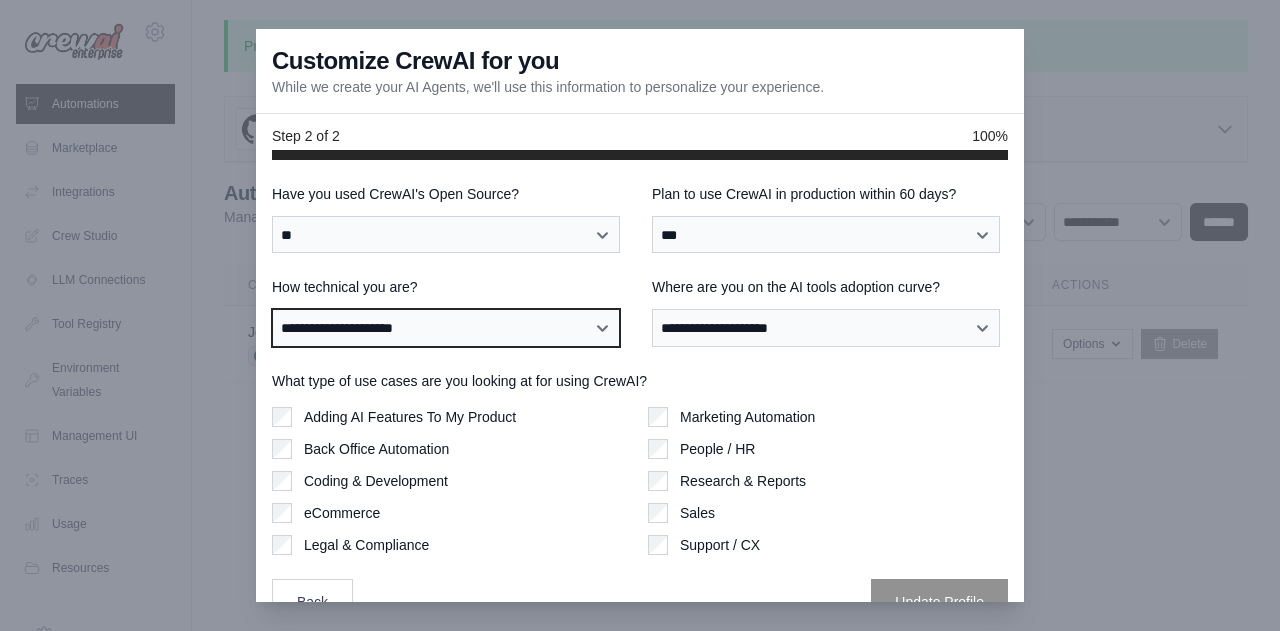 click on "**********" at bounding box center (446, 327) 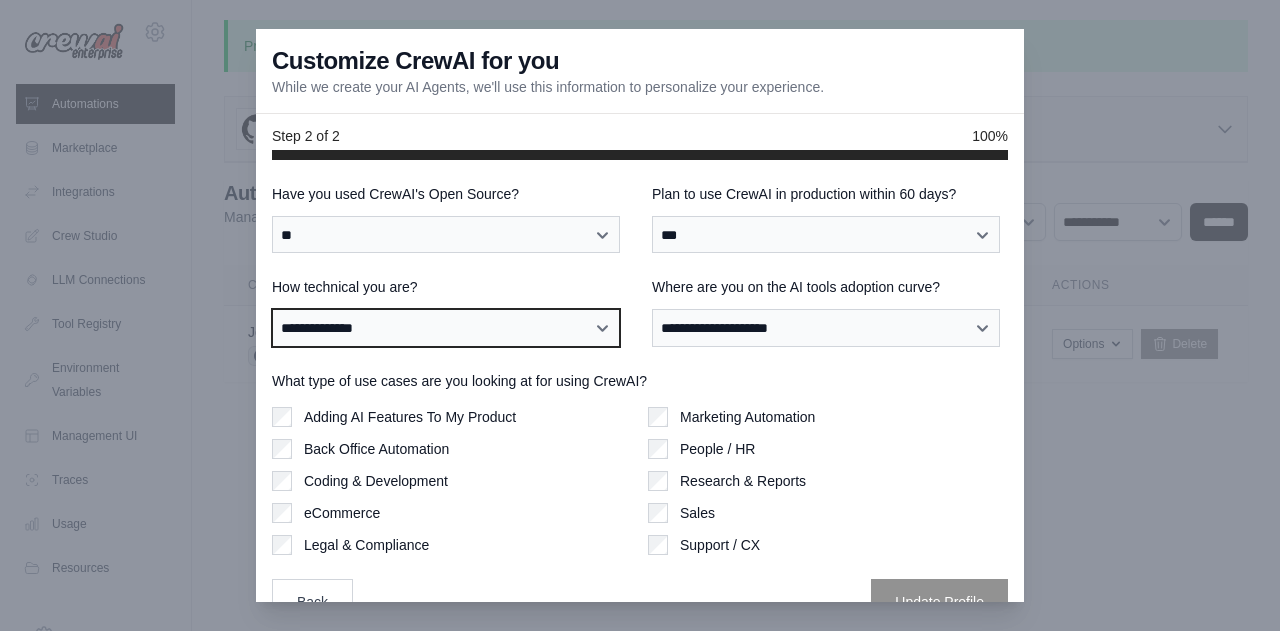 click on "**********" at bounding box center (446, 327) 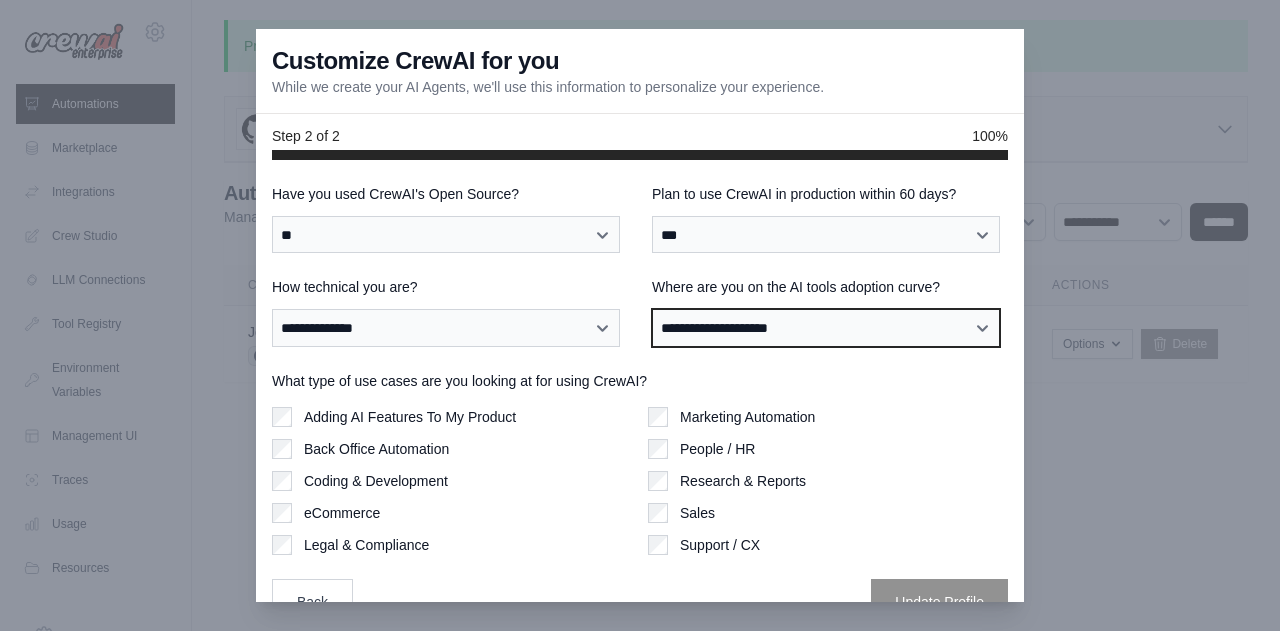 click on "**********" at bounding box center (826, 327) 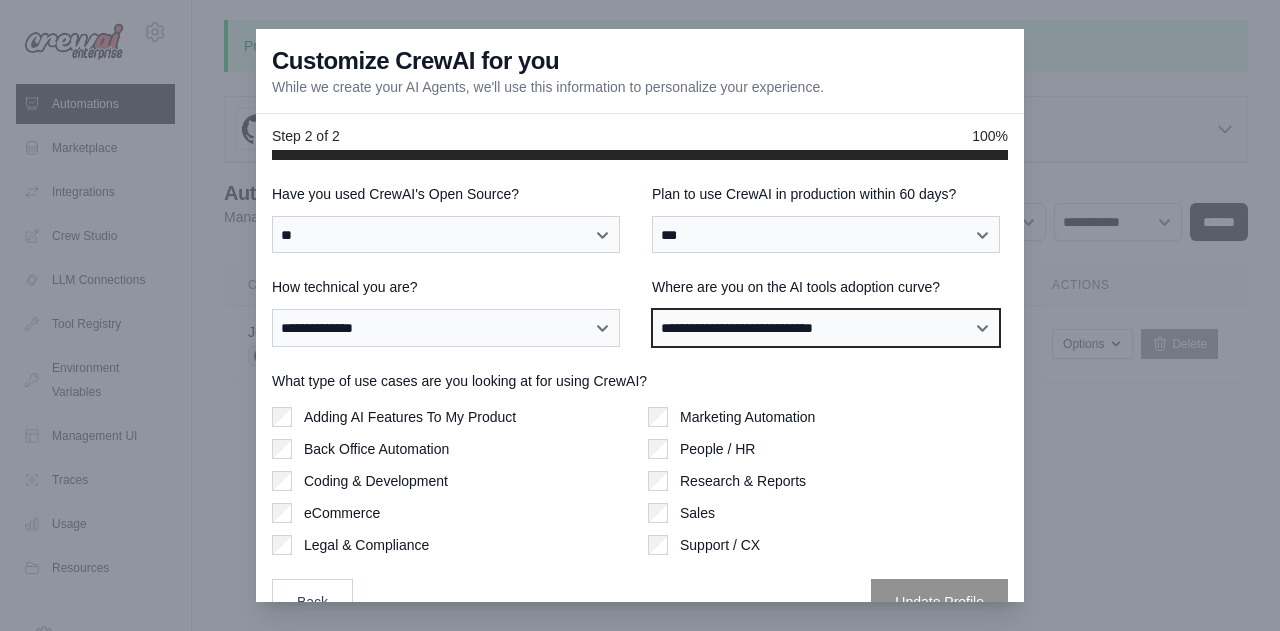 click on "**********" at bounding box center [826, 327] 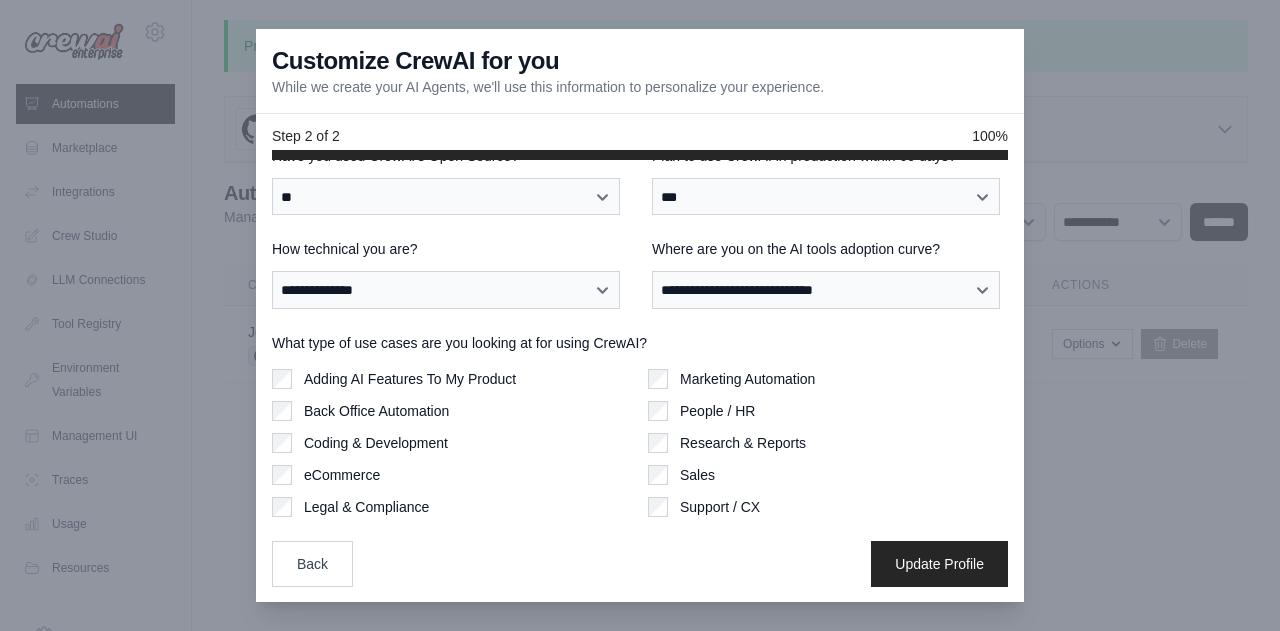 click on "Marketing Automation
People / HR
Research & Reports
Sales
Support / CX" at bounding box center (828, 443) 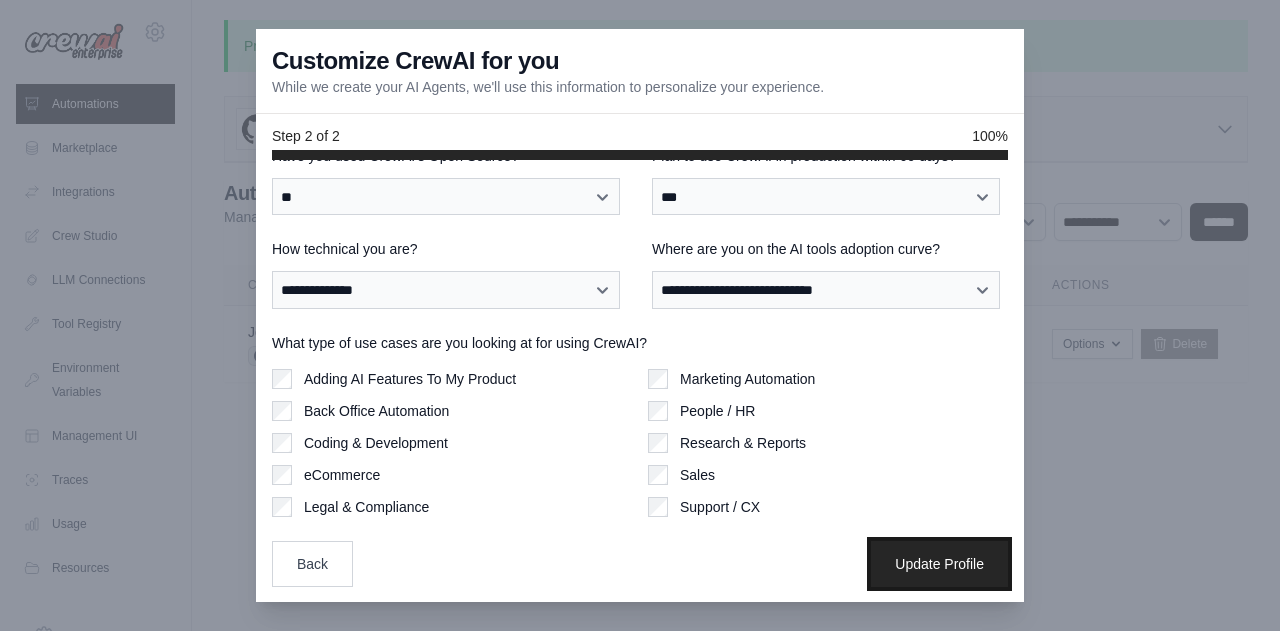 click on "Update Profile" at bounding box center [939, 564] 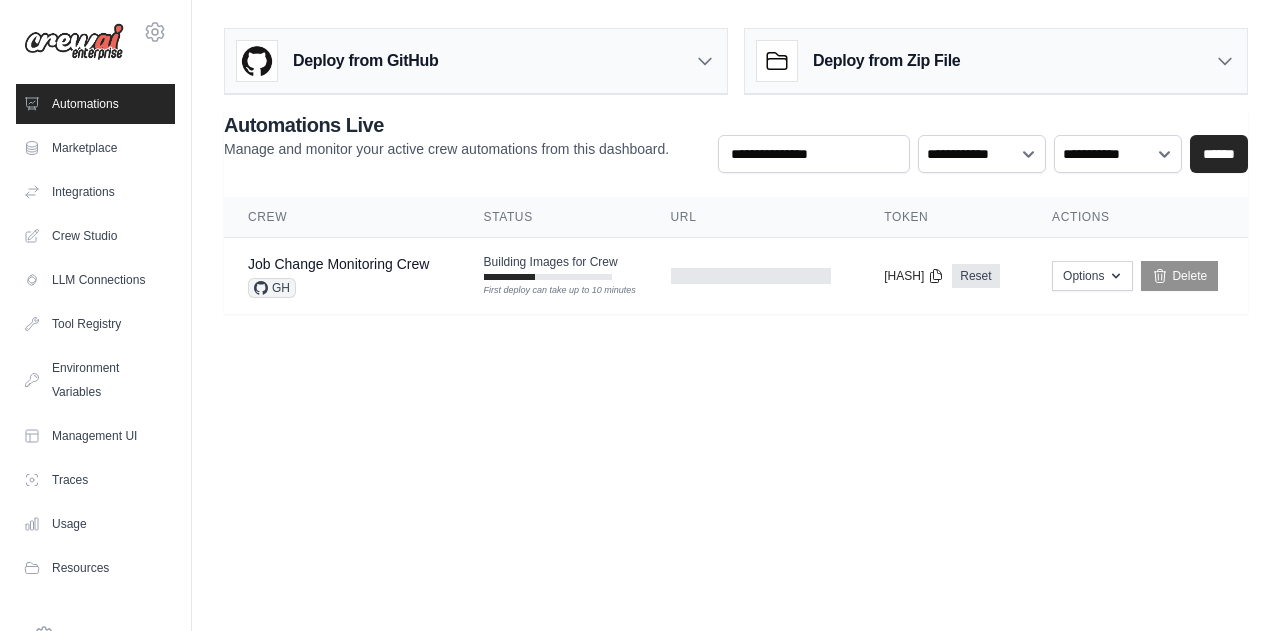 scroll, scrollTop: 0, scrollLeft: 0, axis: both 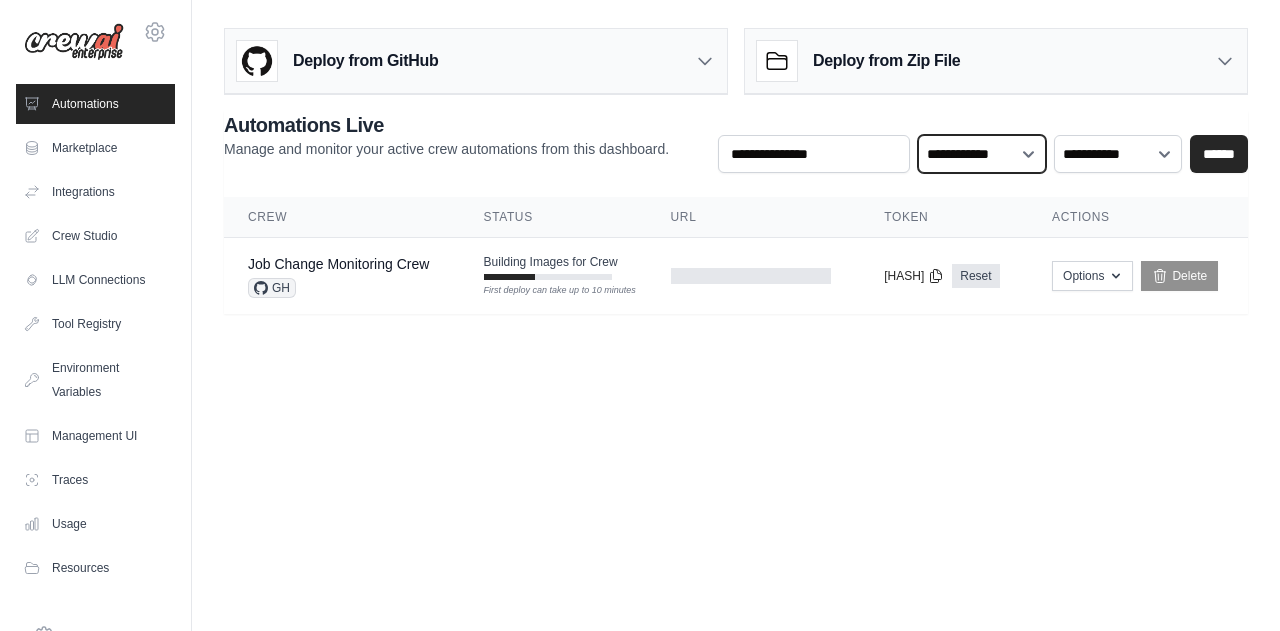 click on "**********" at bounding box center [982, 153] 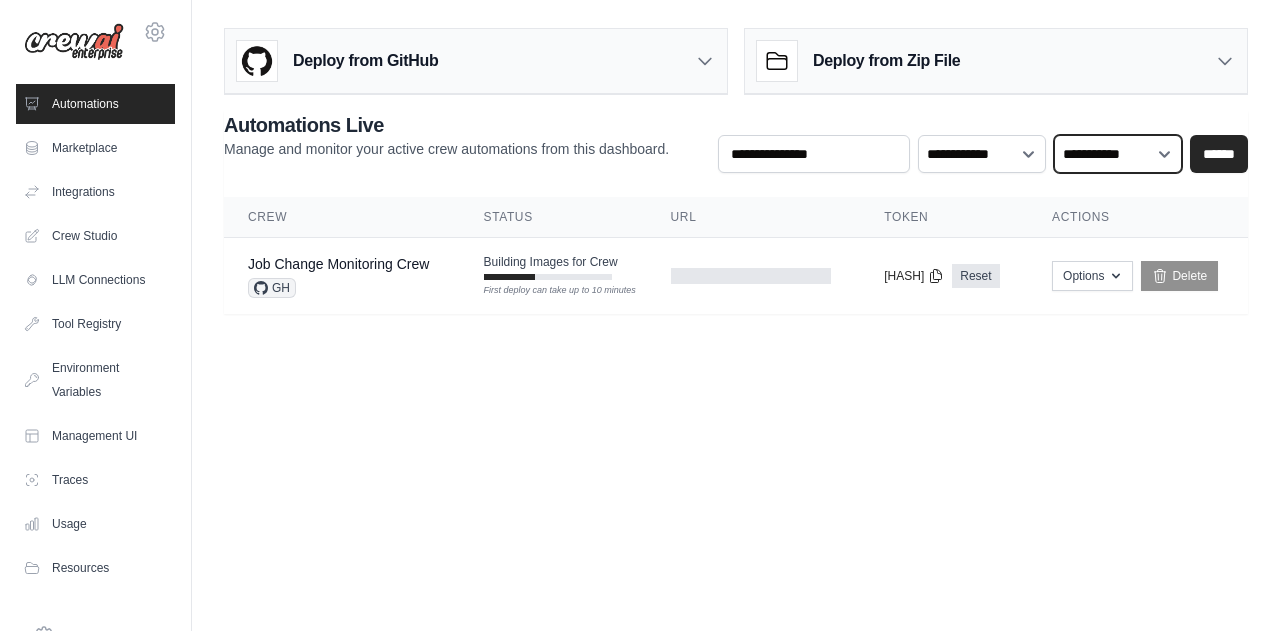 click on "**********" at bounding box center [1118, 153] 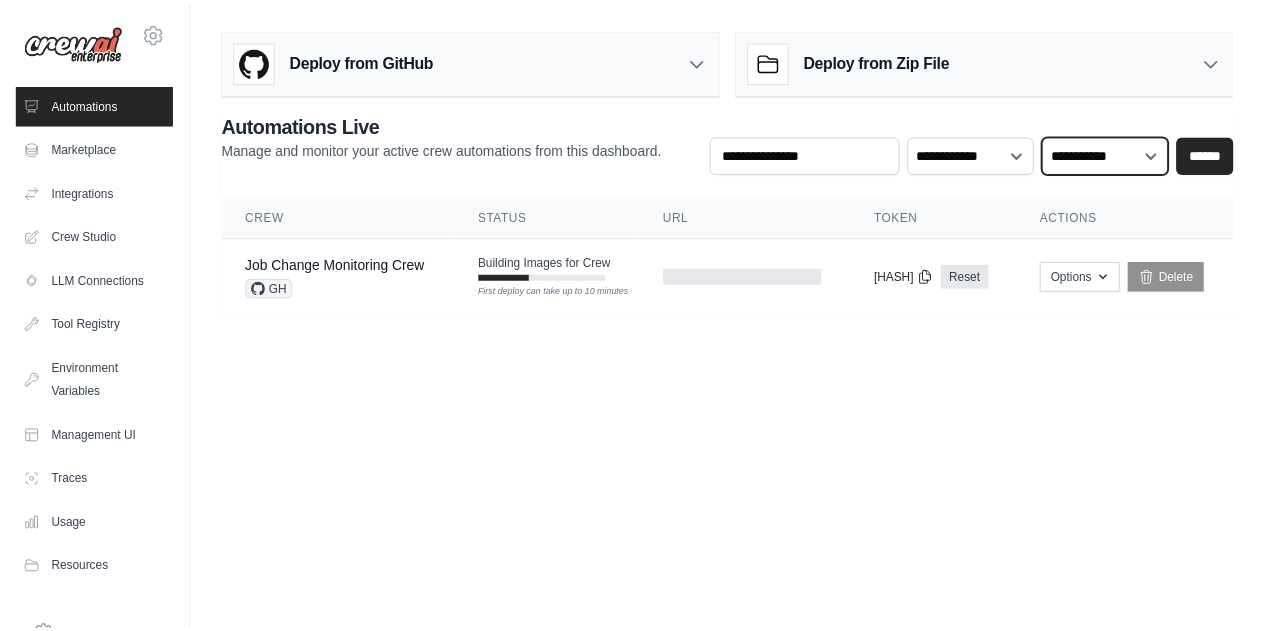 scroll, scrollTop: 86, scrollLeft: 0, axis: vertical 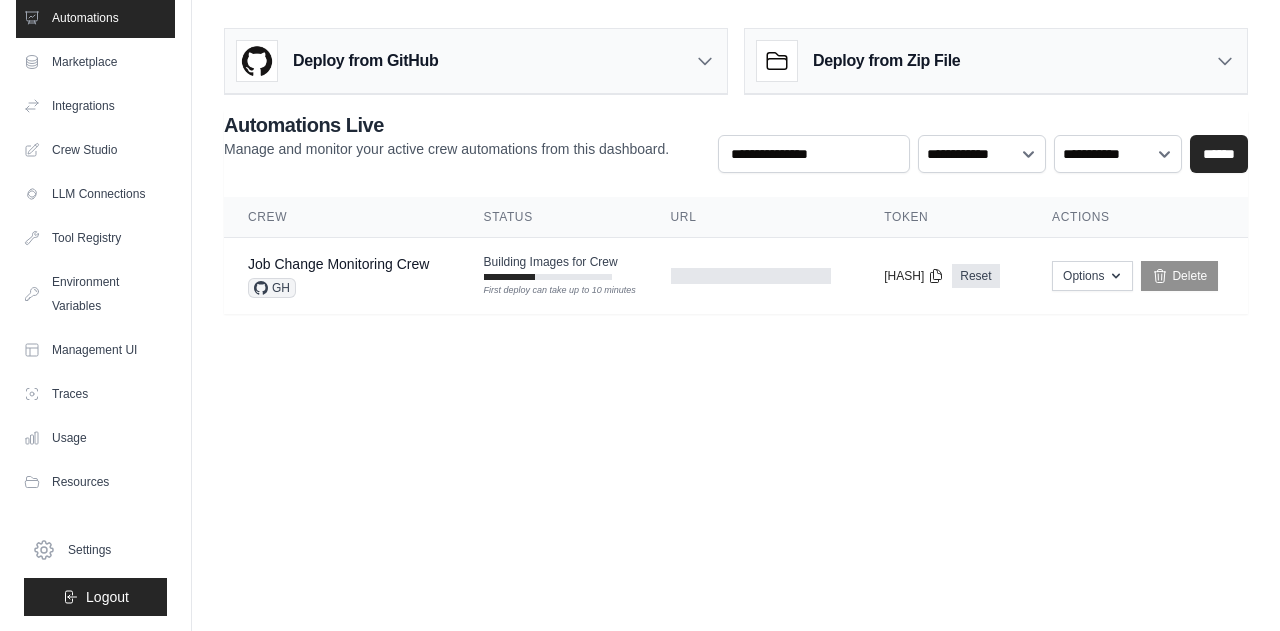 click on "Usage" at bounding box center [95, 438] 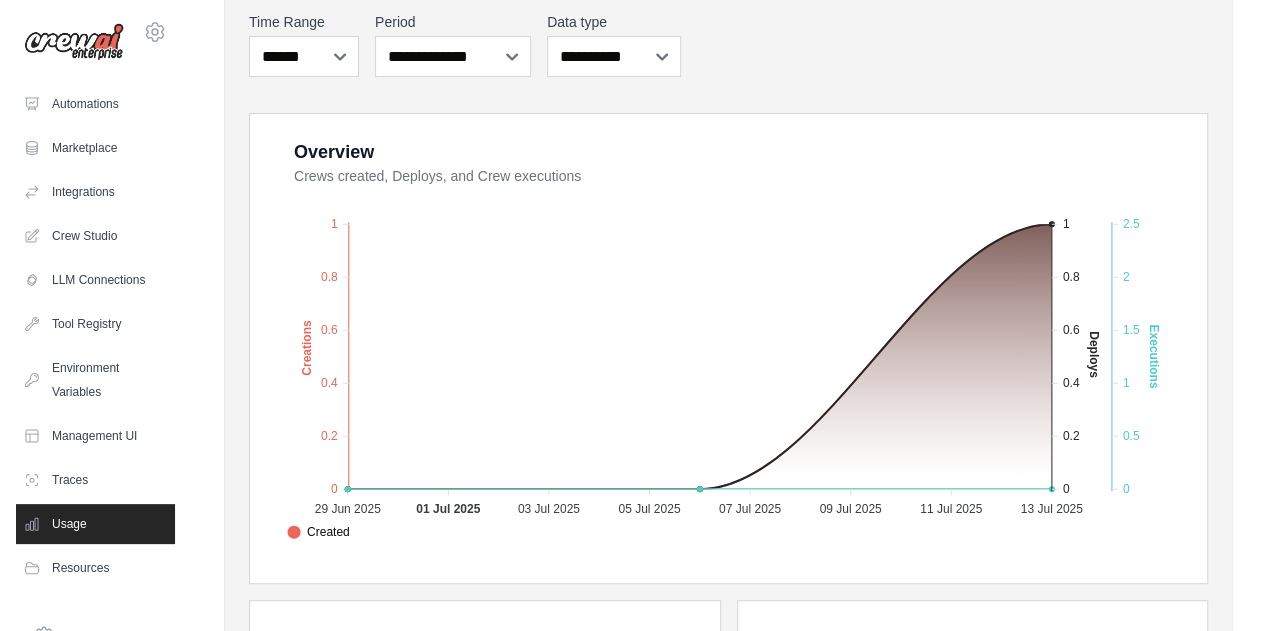 scroll, scrollTop: 0, scrollLeft: 0, axis: both 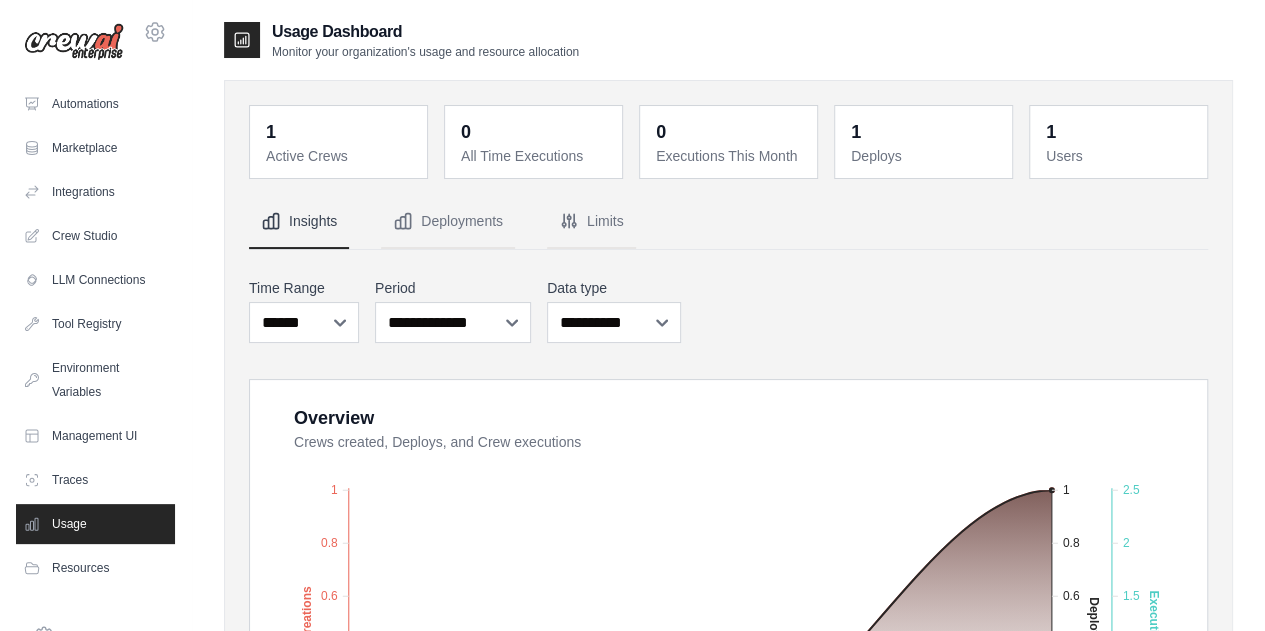 click on "Management UI" at bounding box center (95, 436) 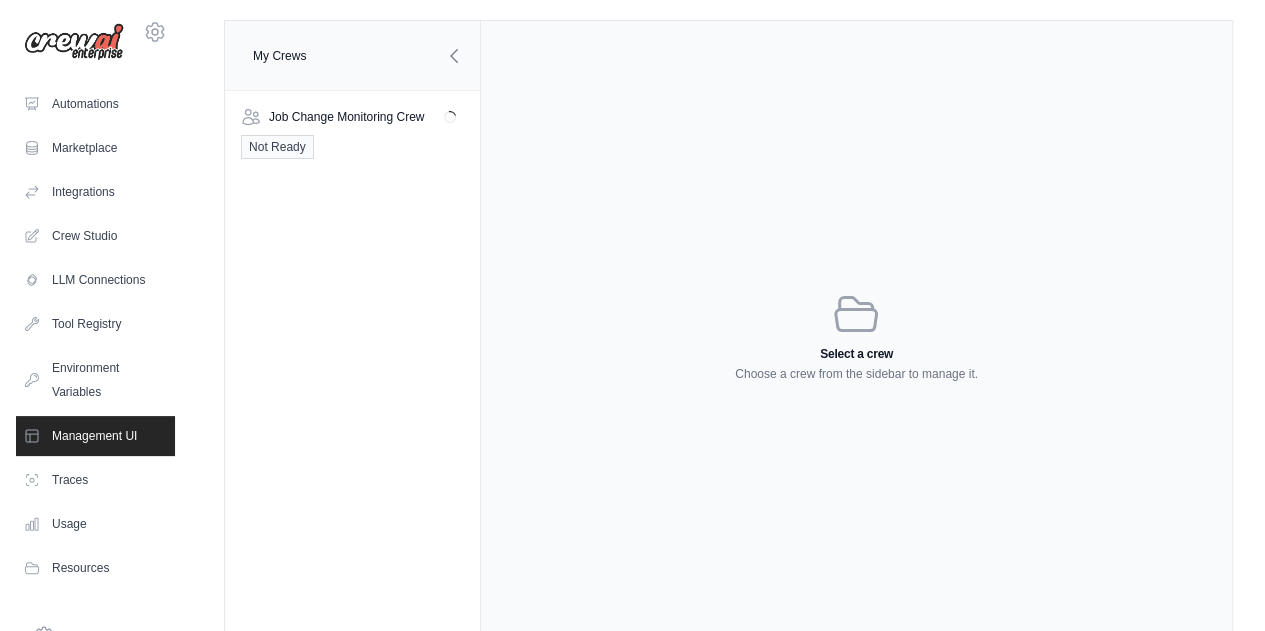 click on "LLM Connections" at bounding box center [95, 280] 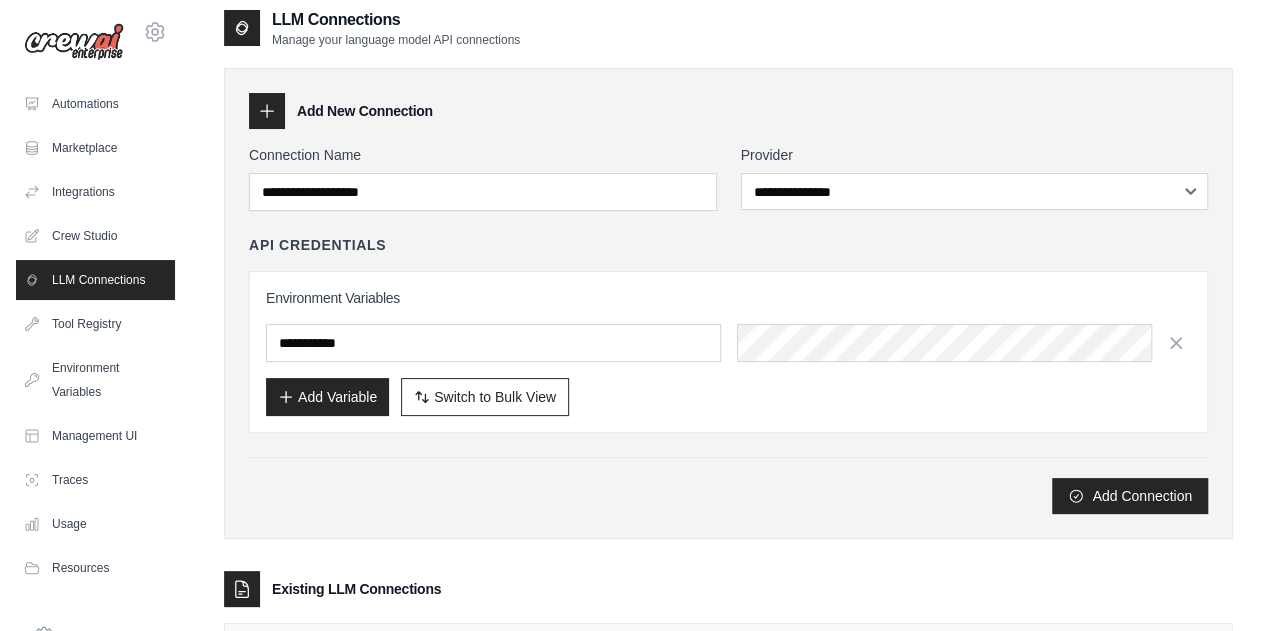 scroll, scrollTop: 6, scrollLeft: 0, axis: vertical 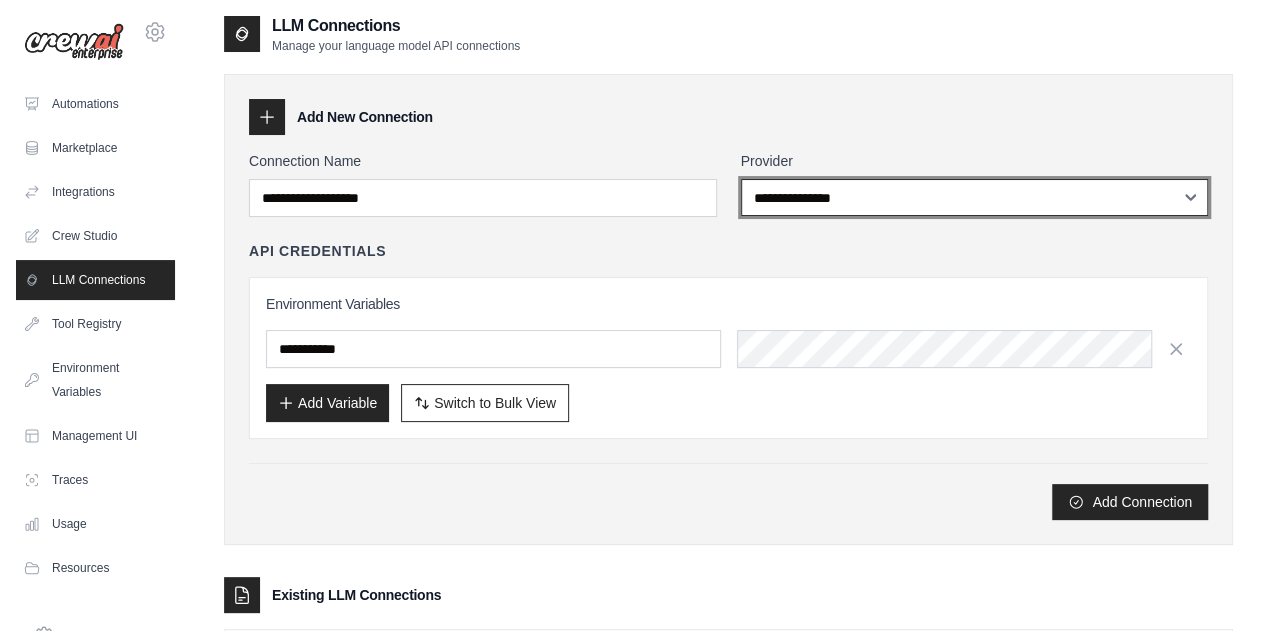 click on "**********" at bounding box center [975, 197] 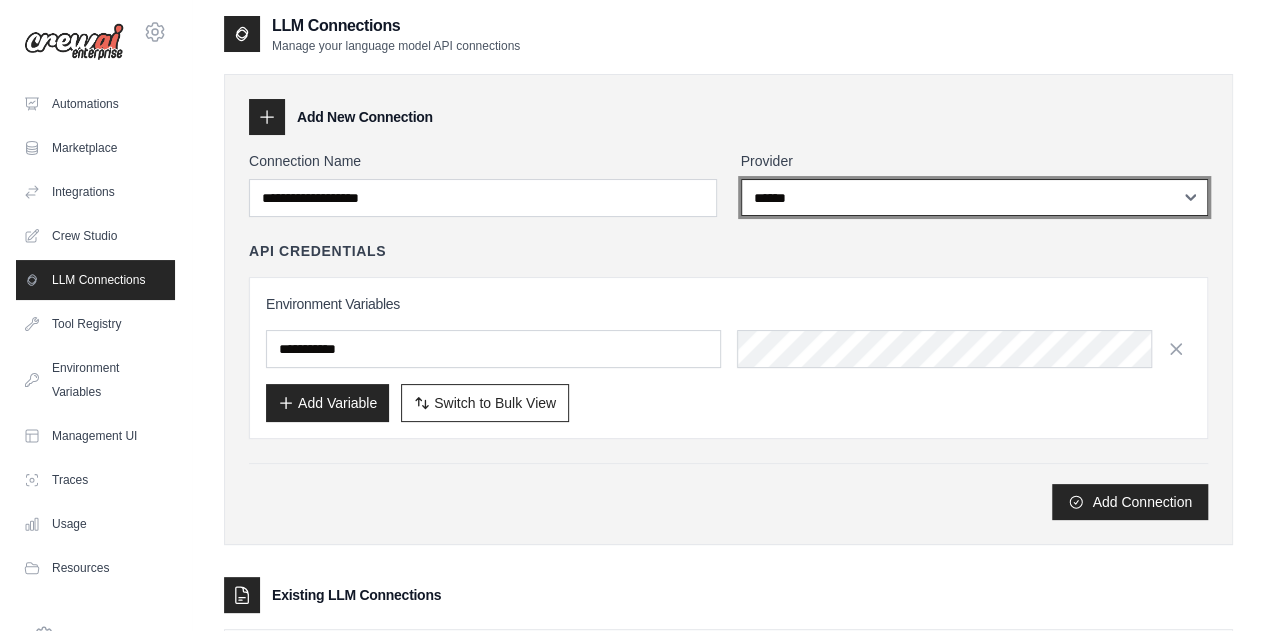 click on "**********" at bounding box center [975, 197] 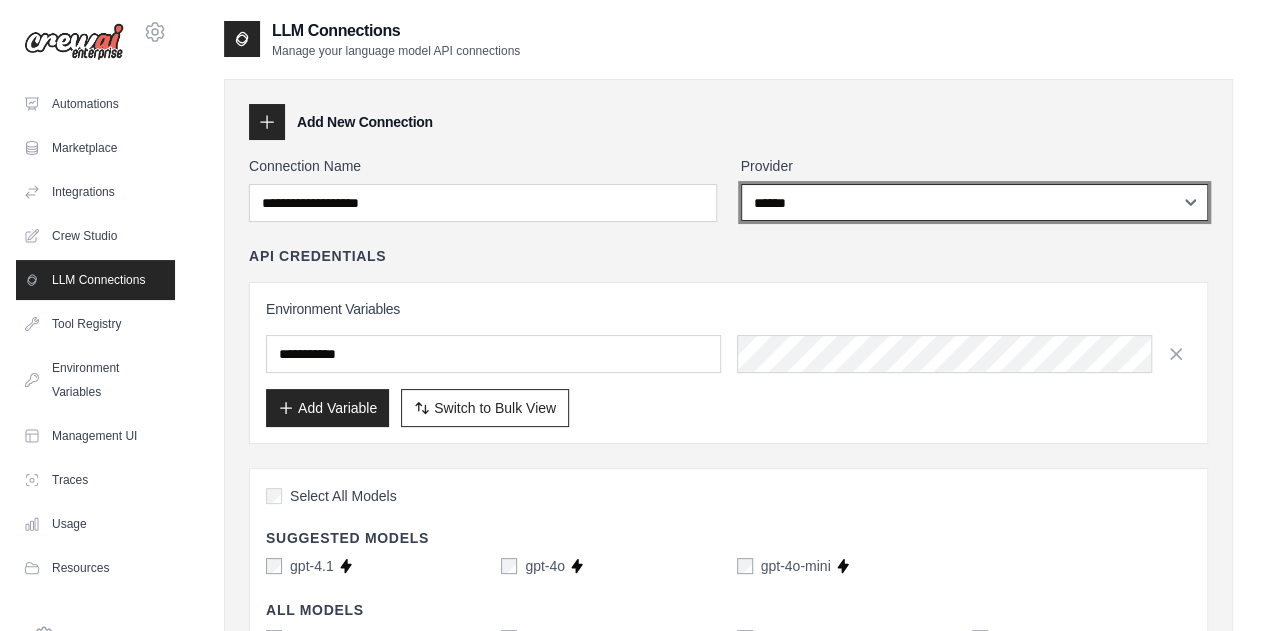 scroll, scrollTop: 0, scrollLeft: 0, axis: both 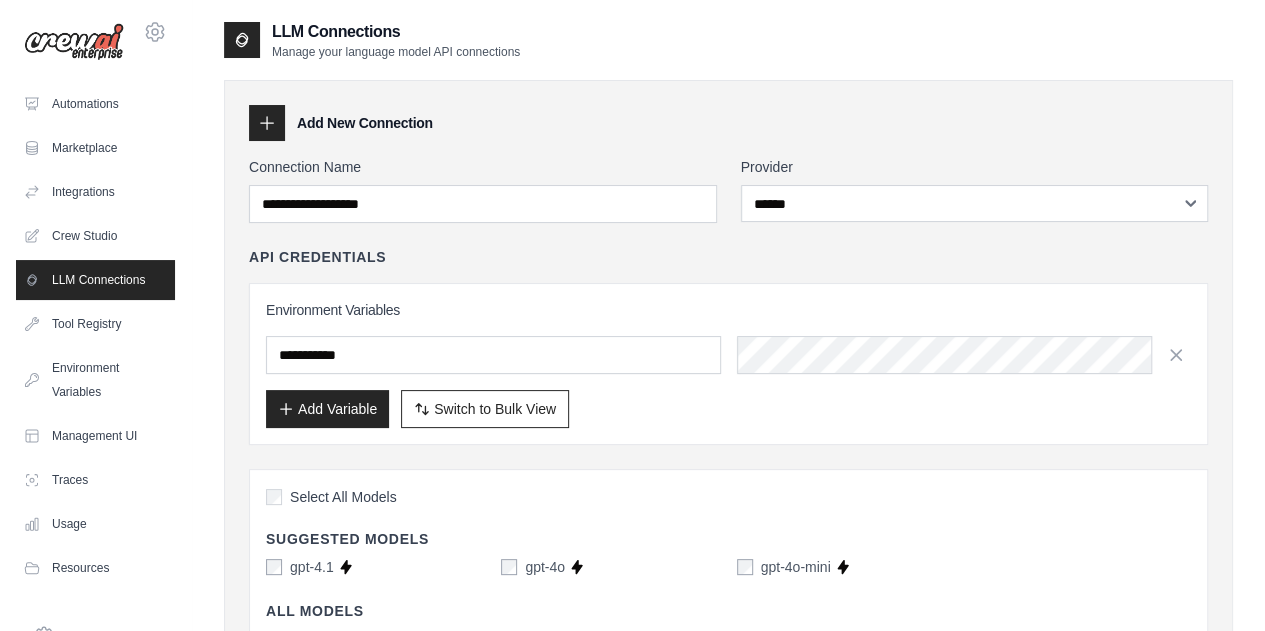 click on "Provider" at bounding box center [975, 167] 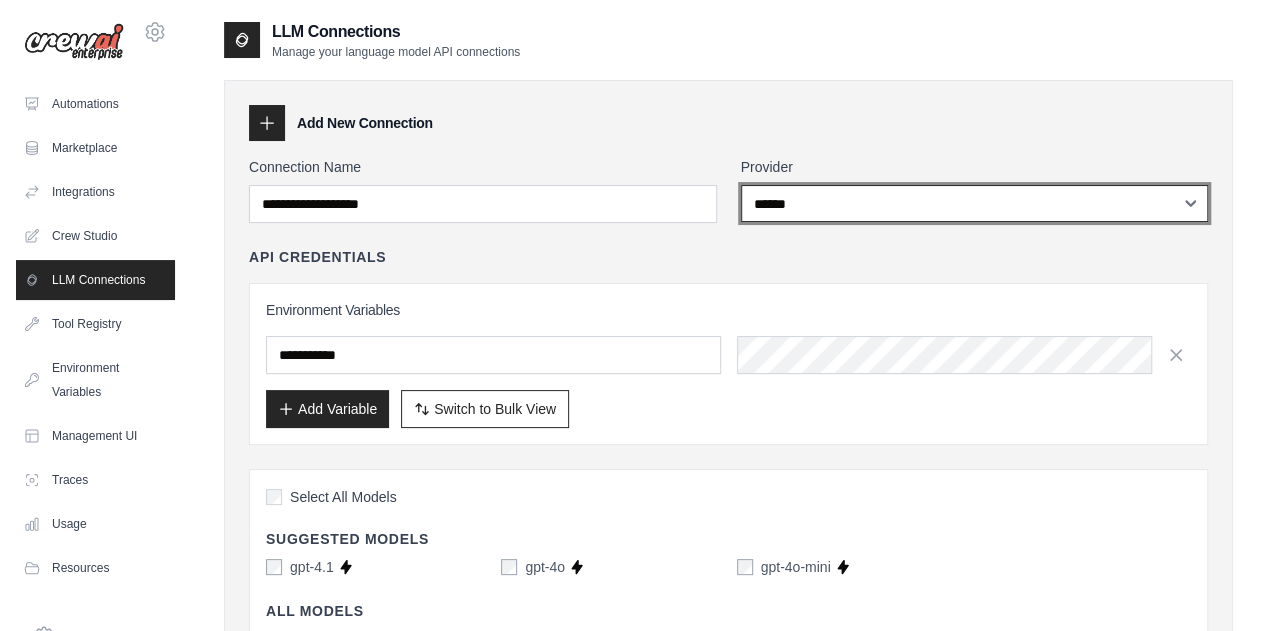 click on "**********" at bounding box center (975, 203) 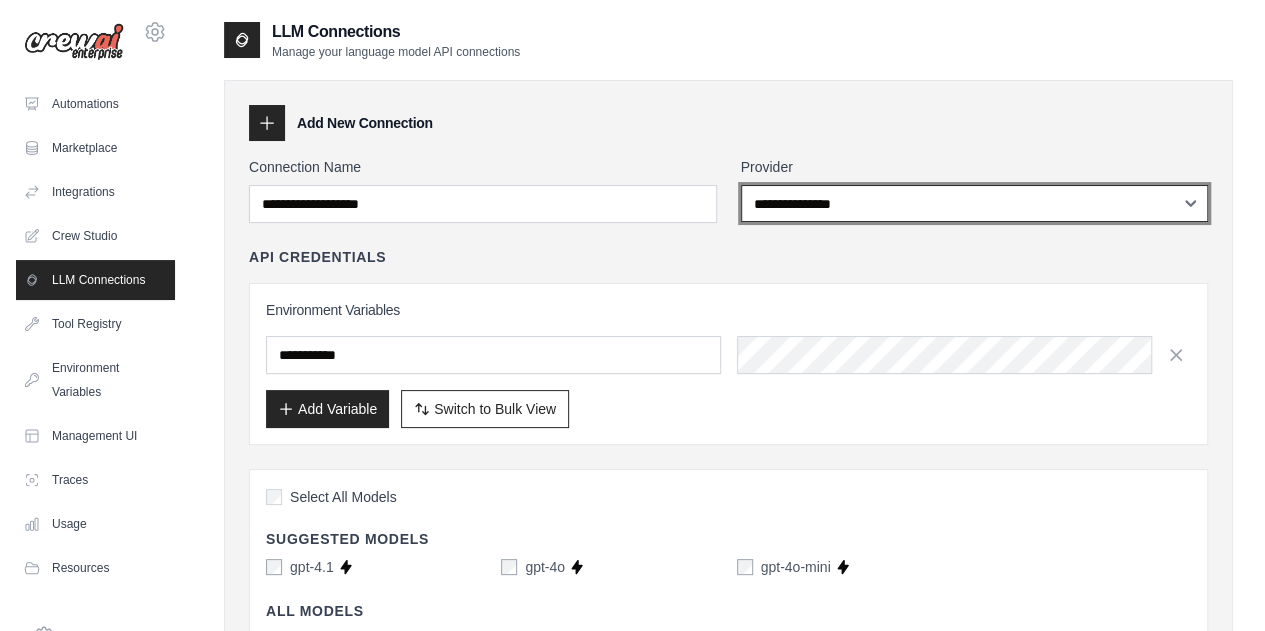 click on "**********" at bounding box center [975, 203] 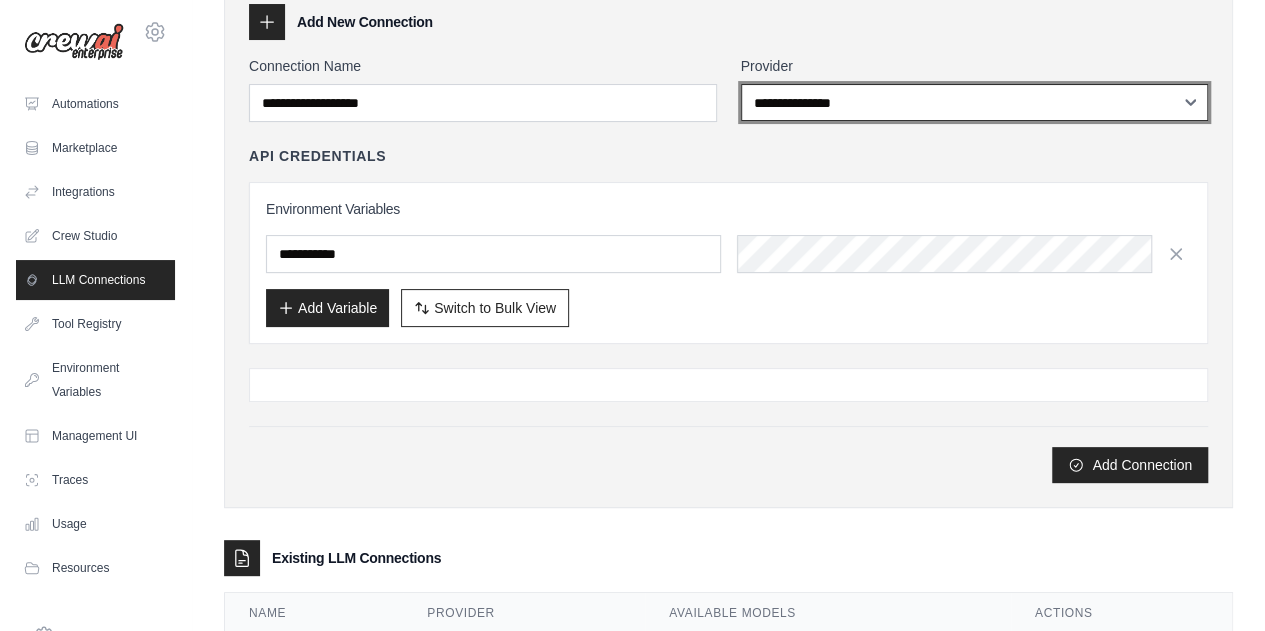 scroll, scrollTop: 103, scrollLeft: 0, axis: vertical 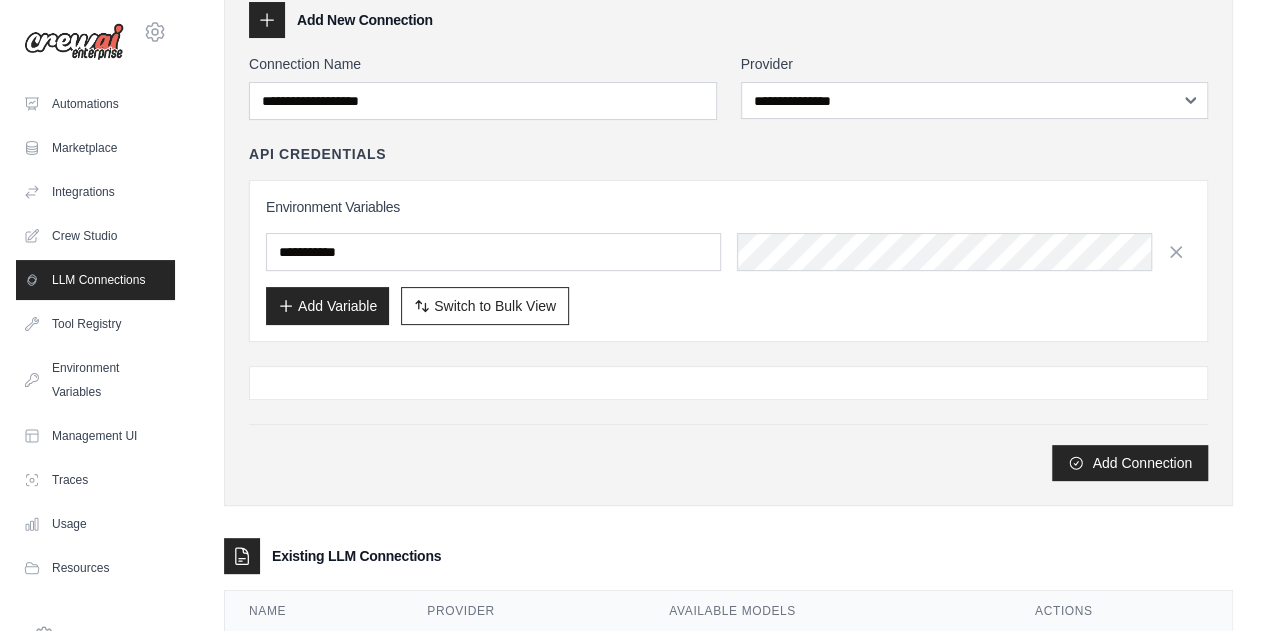 click 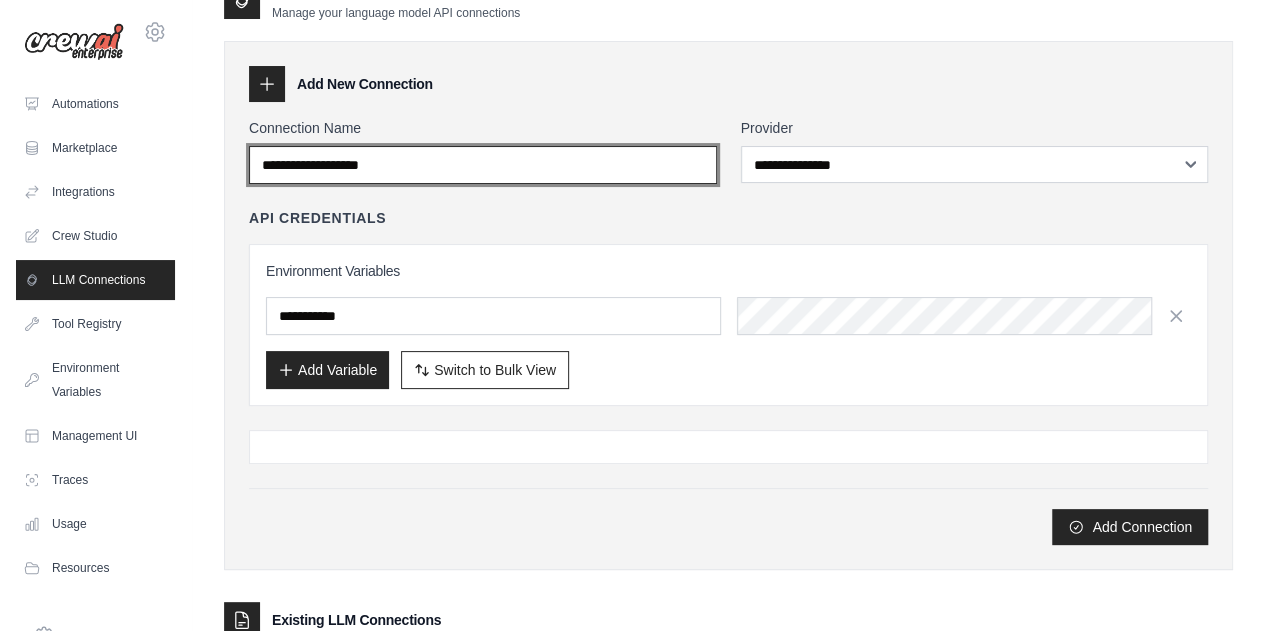 scroll, scrollTop: 33, scrollLeft: 0, axis: vertical 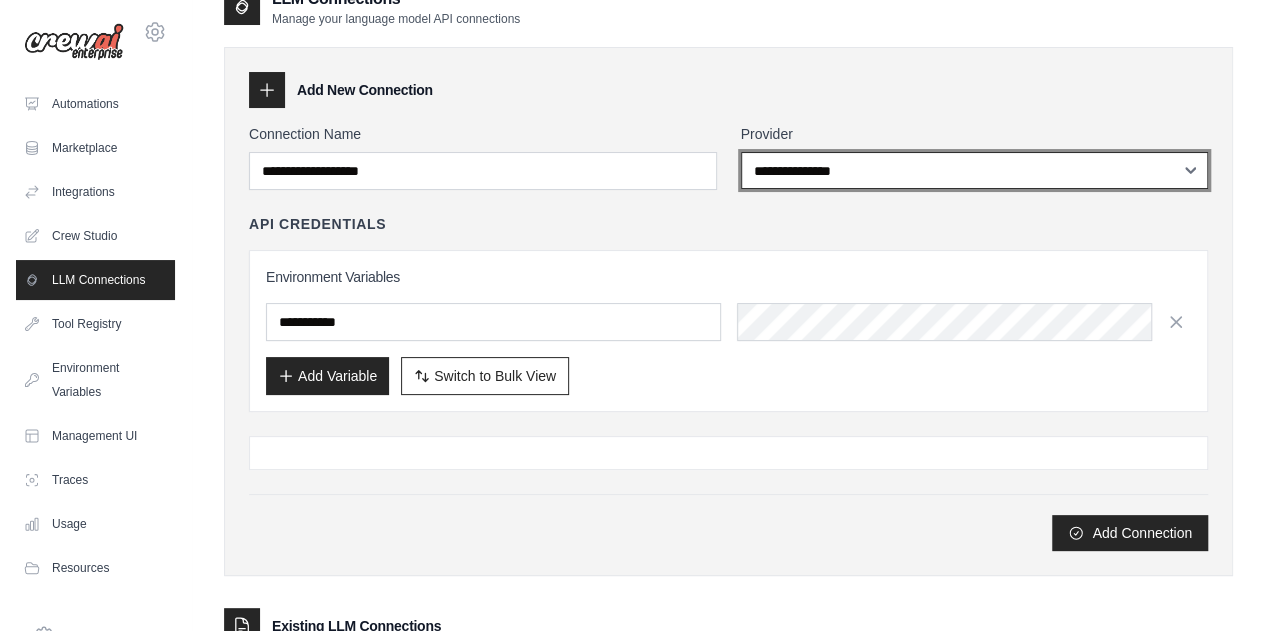 click on "**********" at bounding box center [975, 170] 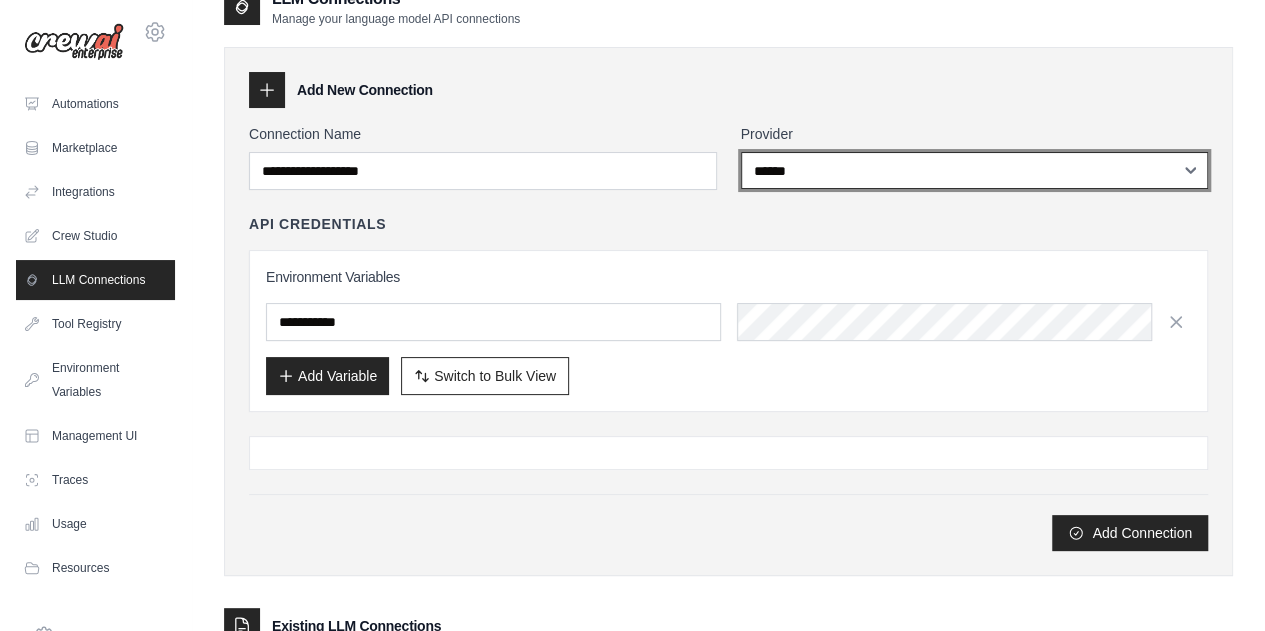 click on "**********" at bounding box center (975, 170) 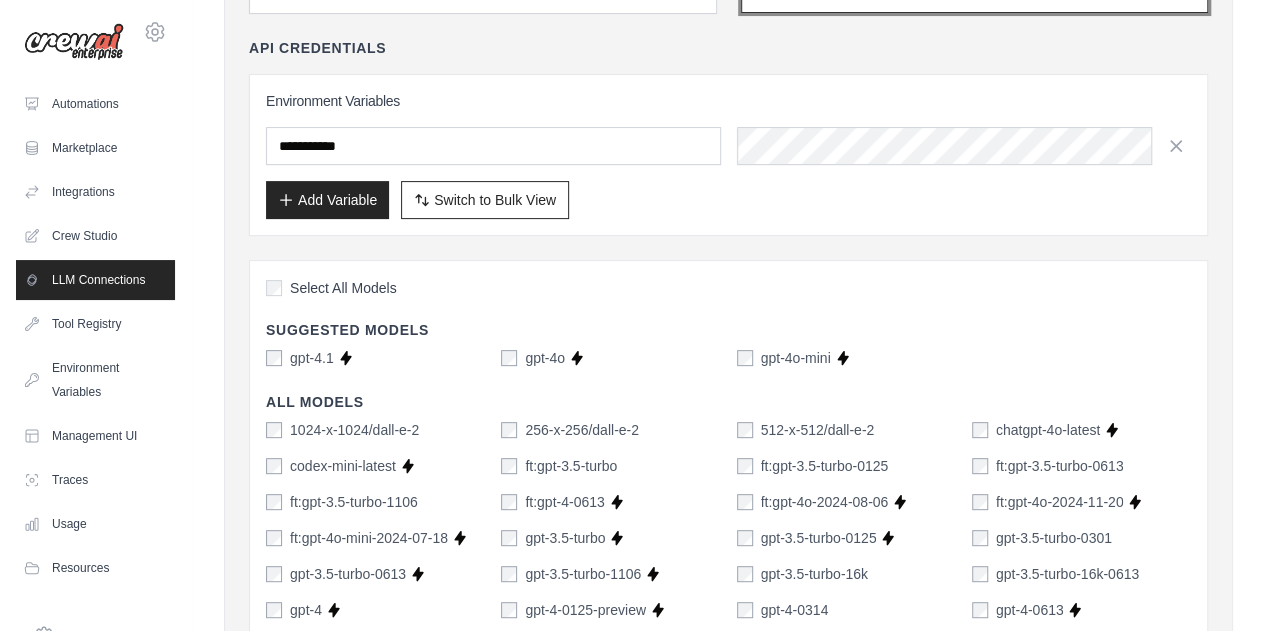 scroll, scrollTop: 212, scrollLeft: 0, axis: vertical 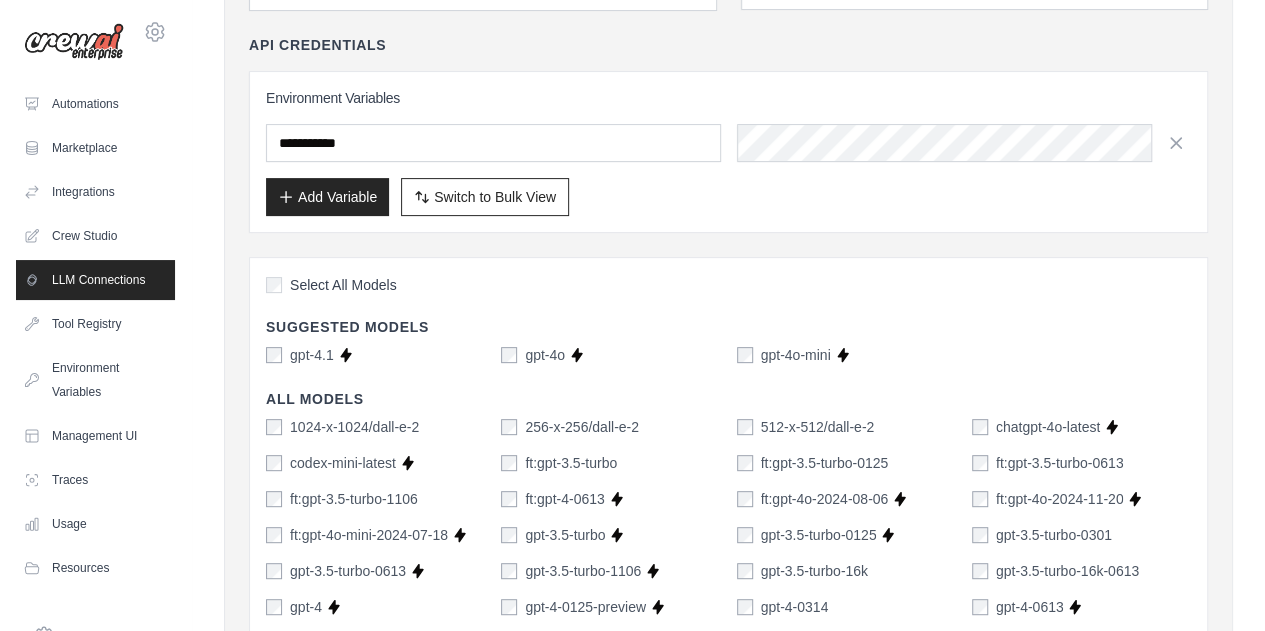 click on "Select All Models
Suggested Models gpt-4.1
Supports Crew Studio gpt-4o
Supports Crew Studio gpt-4o-mini
Supports Crew Studio All Models 1024-x-1024/dall-e-2 256-x-256/dall-e-2 512-x-512/dall-e-2 chatgpt-4o-latest
Supports Crew Studio codex-mini-latest
Supports Crew Studio ft:gpt-3.5-turbo ft:gpt-3.5-turbo-0125 ft:gpt-3.5-turbo-0613 ft:gpt-3.5-turbo-1106 ft:gpt-4-0613
Supports Crew Studio ft:gpt-4o-2024-08-06
Supports Crew Studio ft:gpt-4o-2024-11-20
Supports Crew Studio ft:gpt-4o-mini-2024-07-18
Supports Crew Studio gpt-3.5-turbo
Supports Crew Studio gpt-3.5-turbo-0125
Supports Crew Studio gpt-3.5-turbo-0301" at bounding box center [728, 892] 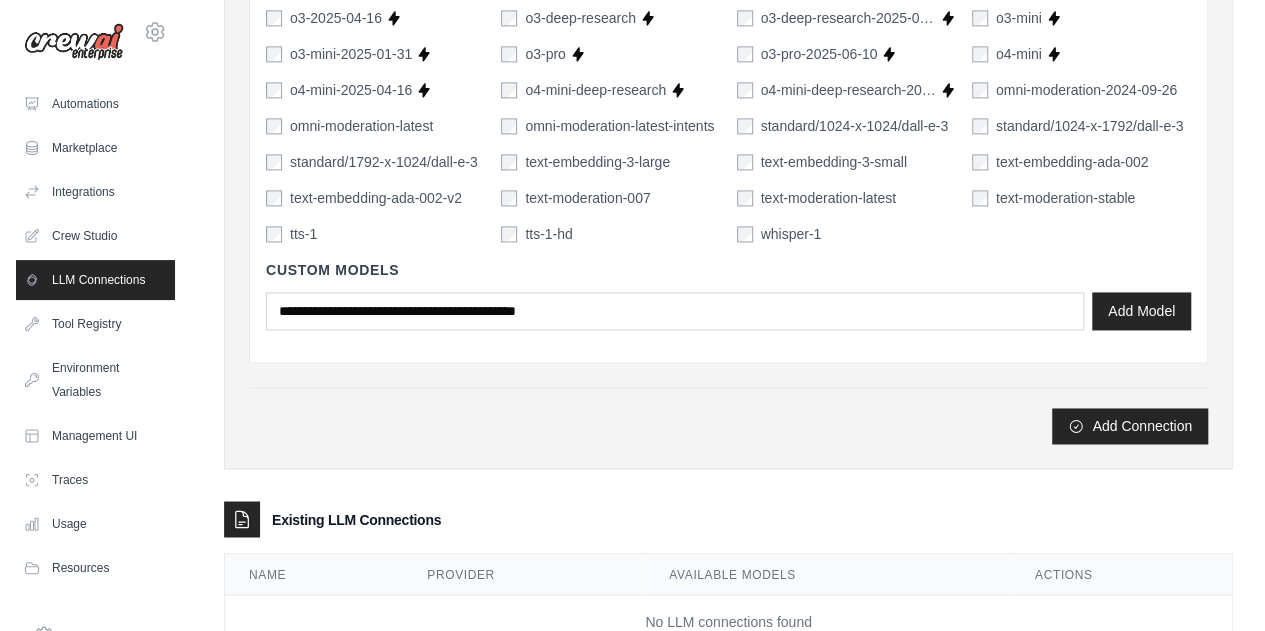 scroll, scrollTop: 1376, scrollLeft: 0, axis: vertical 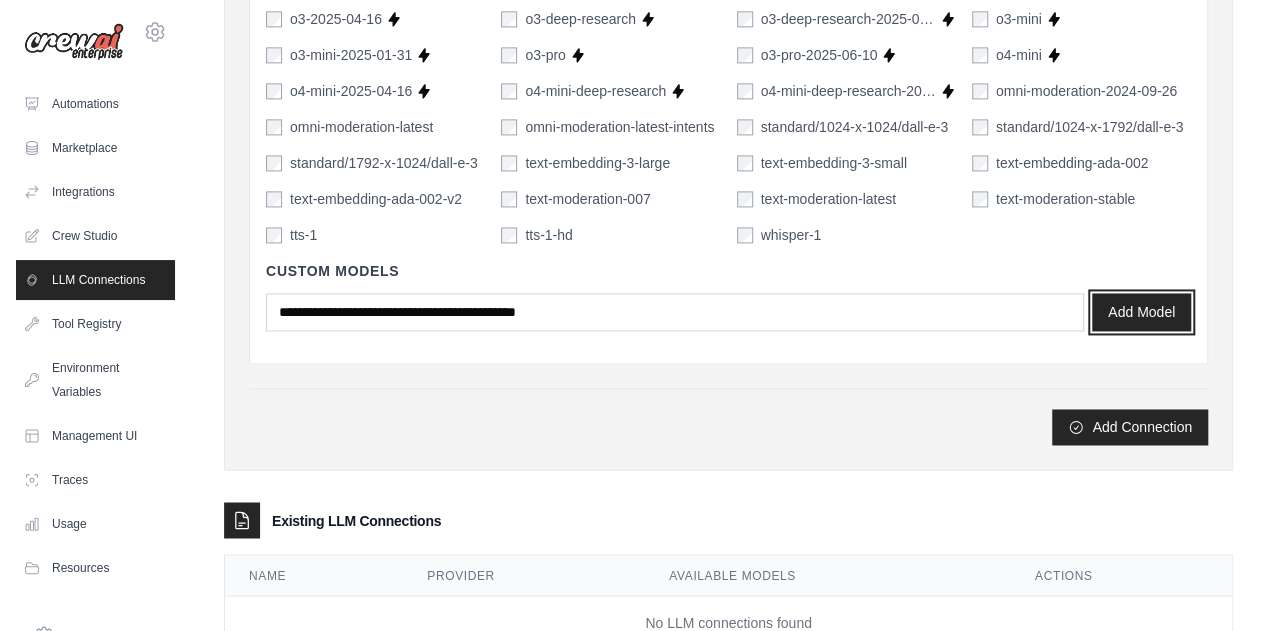click on "Add Model" at bounding box center [1141, 312] 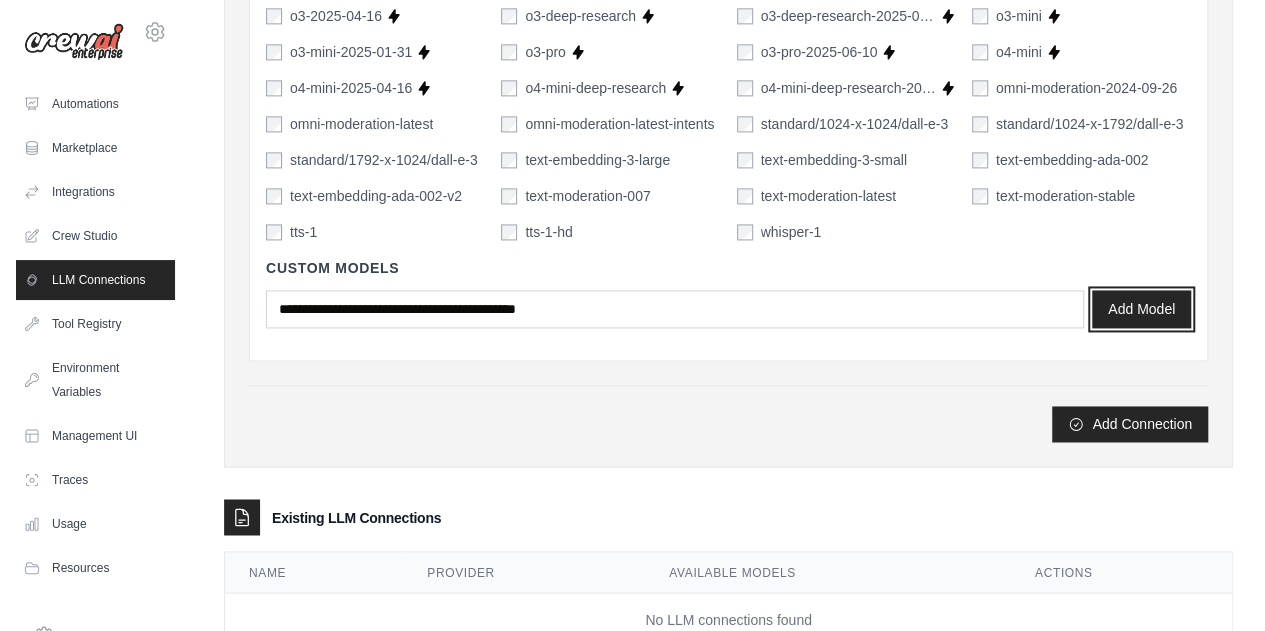 scroll, scrollTop: 1384, scrollLeft: 0, axis: vertical 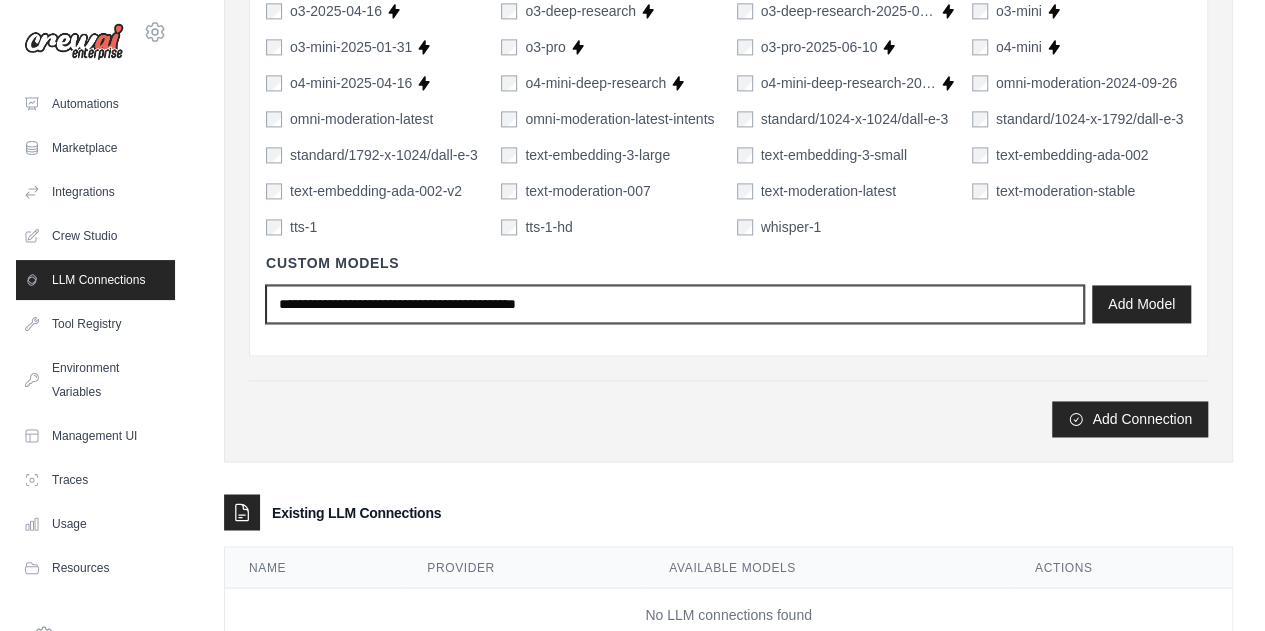 click at bounding box center [675, 304] 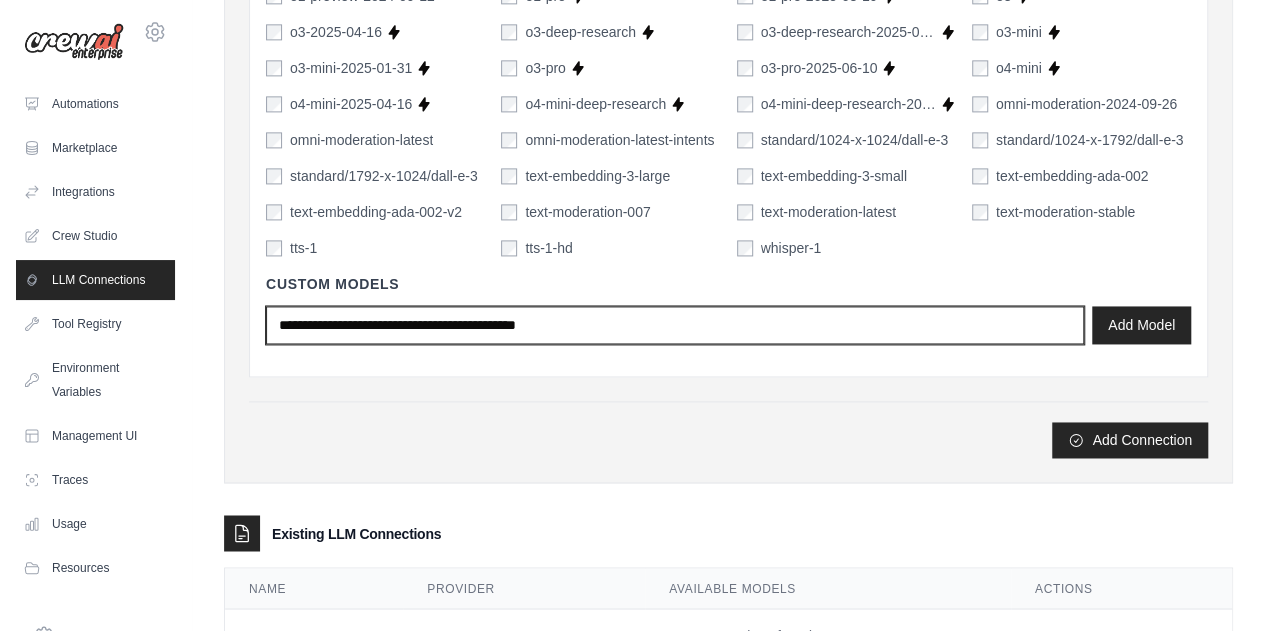 scroll, scrollTop: 1364, scrollLeft: 0, axis: vertical 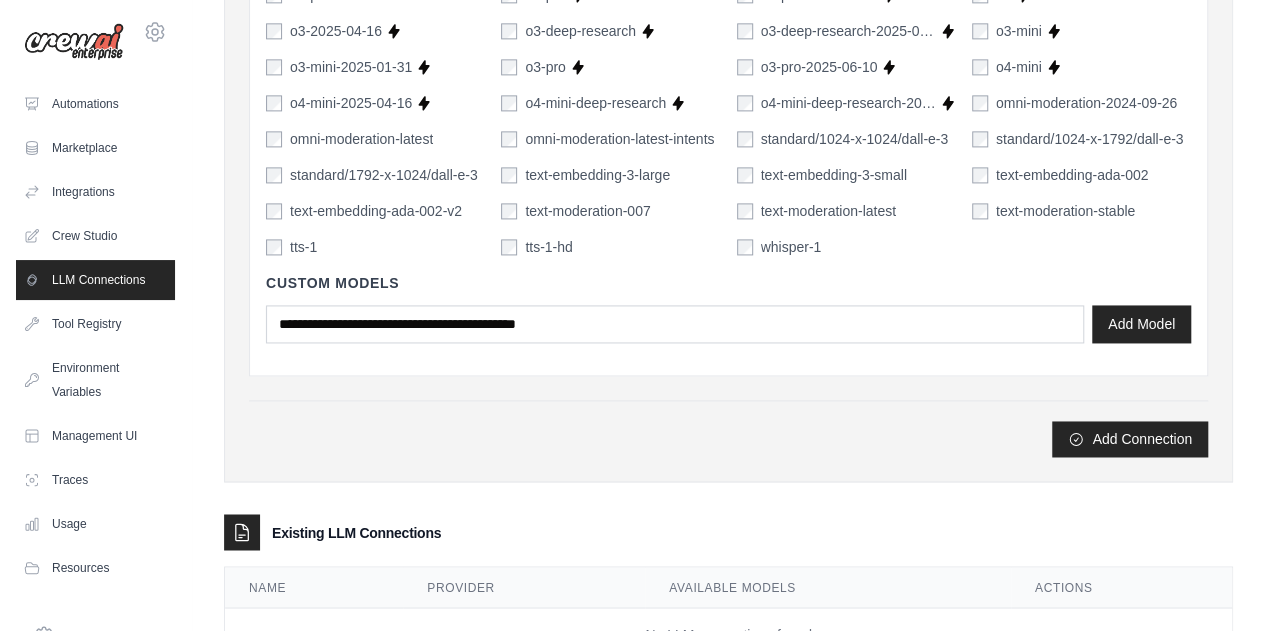 click on "Add Connection" at bounding box center [1130, 439] 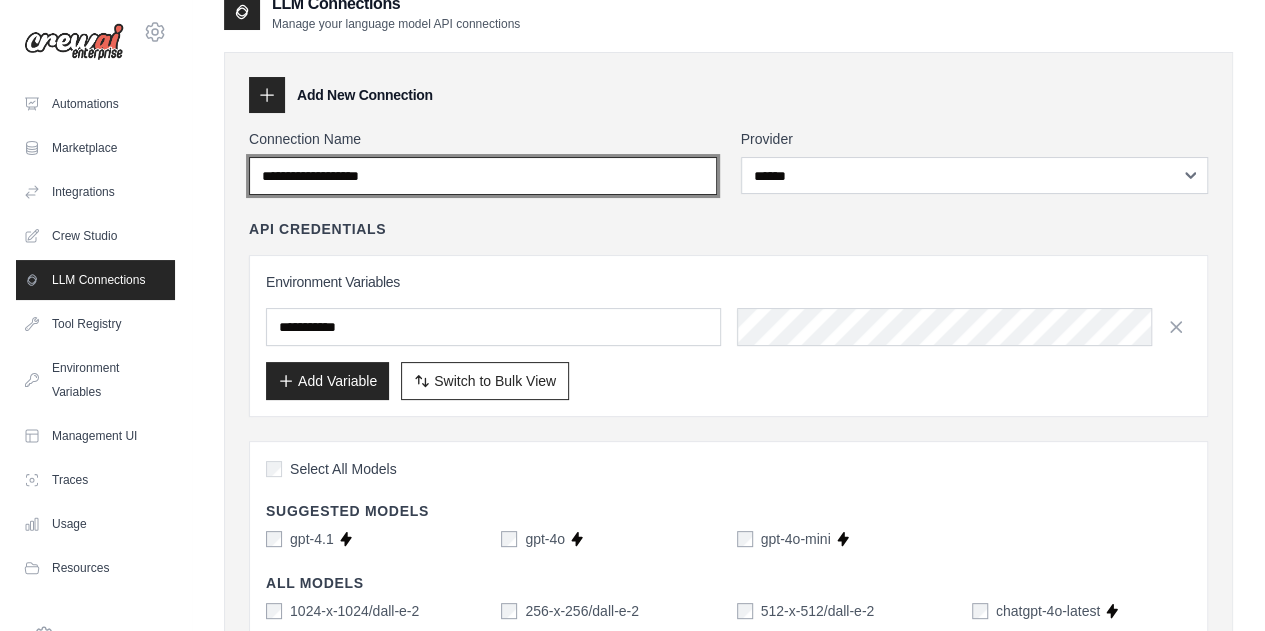 scroll, scrollTop: 26, scrollLeft: 0, axis: vertical 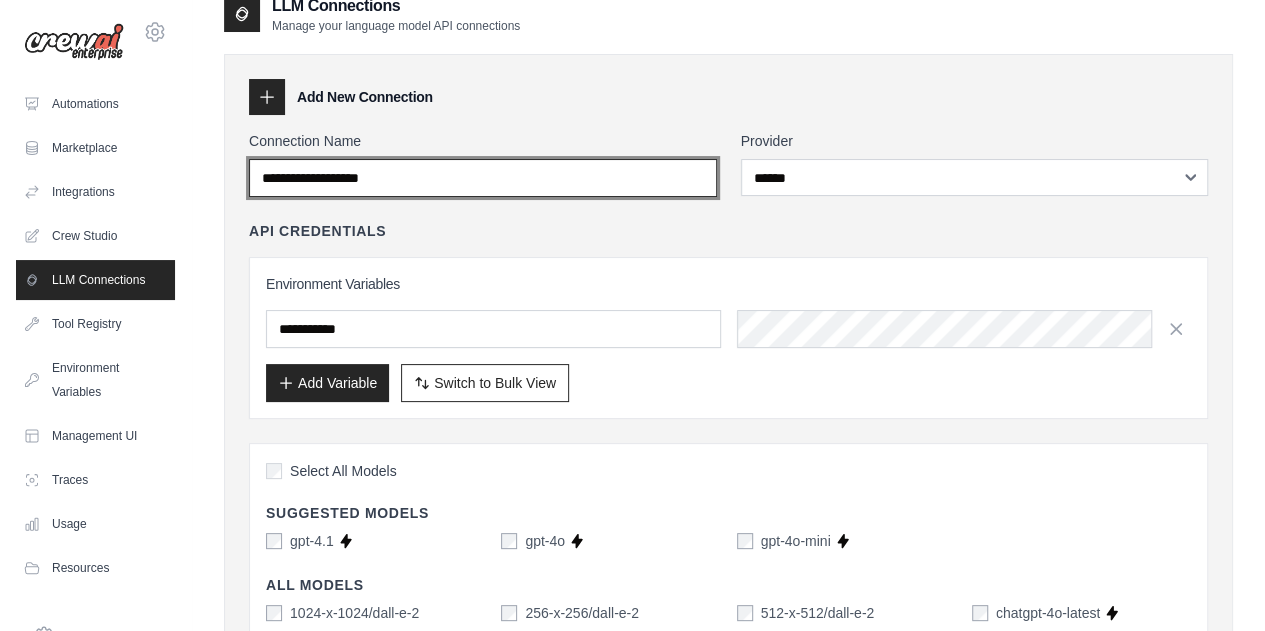 click on "Connection Name" at bounding box center [483, 178] 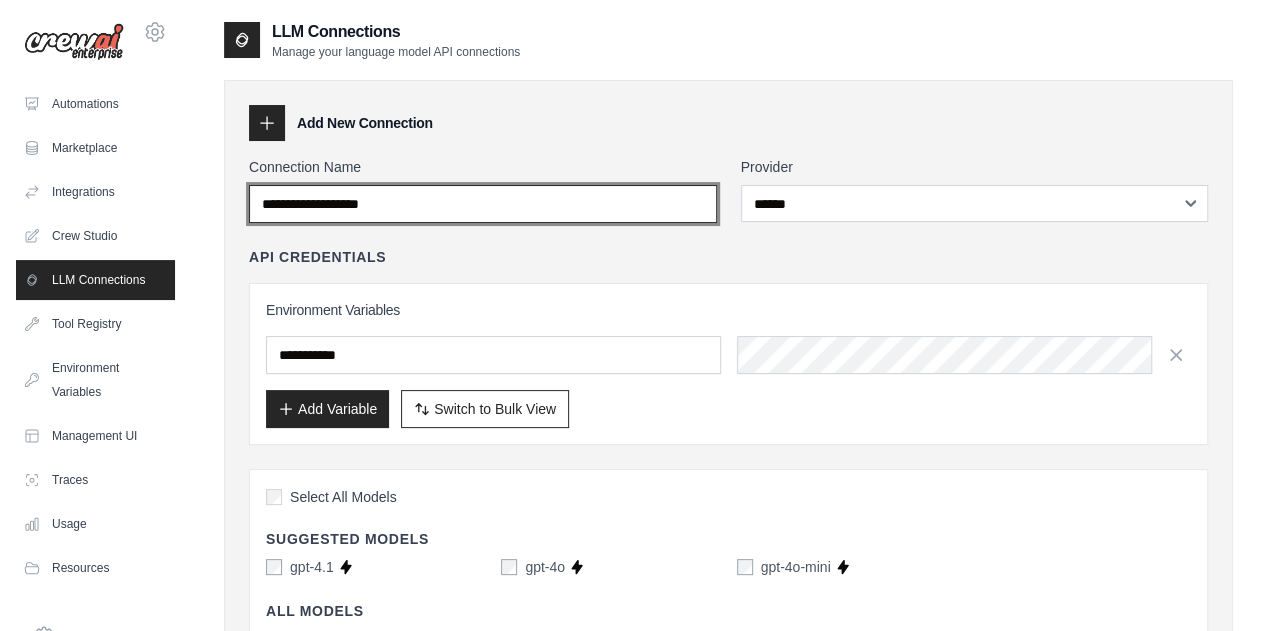 scroll, scrollTop: 86, scrollLeft: 0, axis: vertical 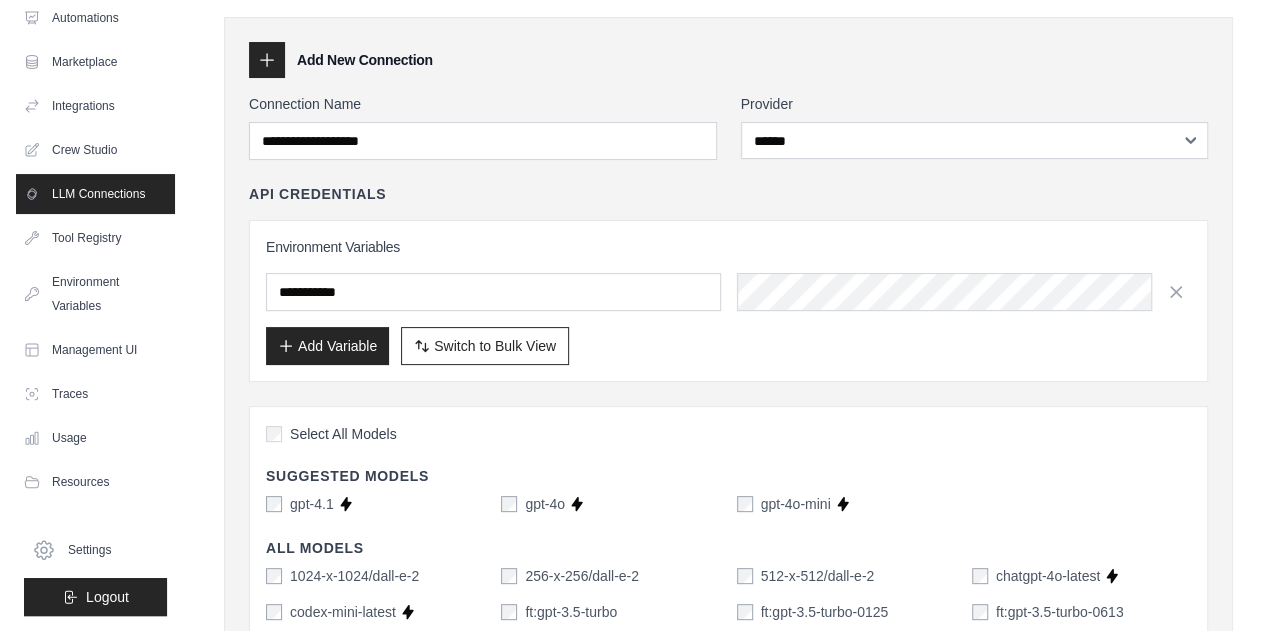click on "Traces" at bounding box center [95, 394] 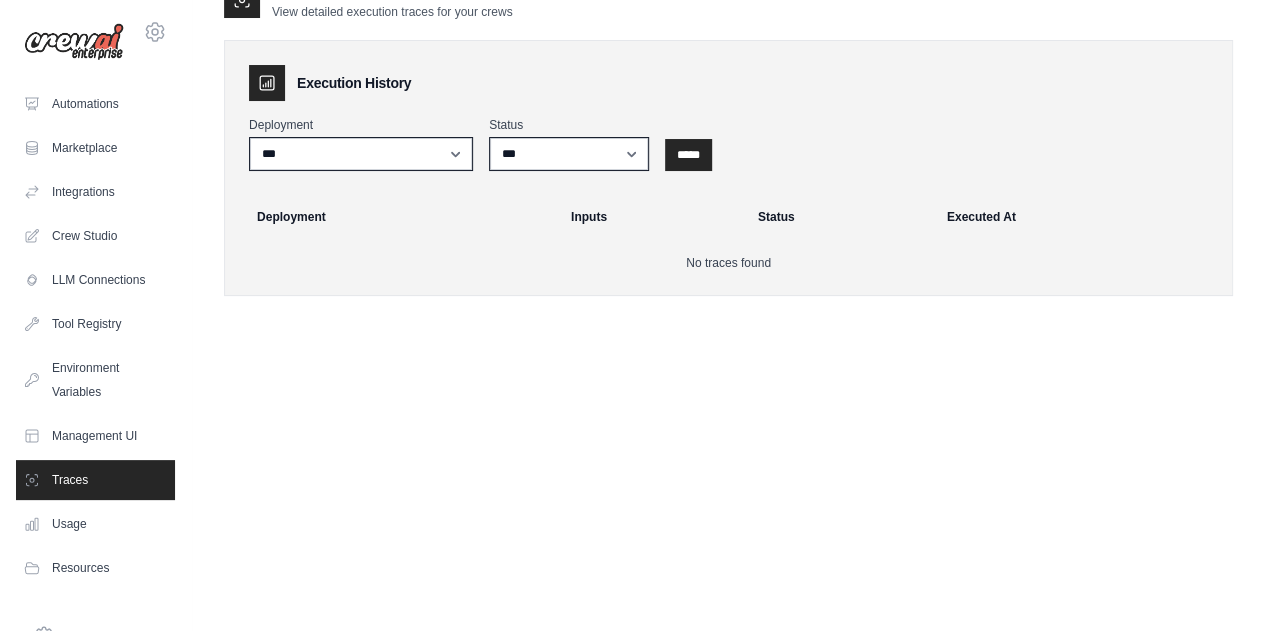 scroll, scrollTop: 0, scrollLeft: 0, axis: both 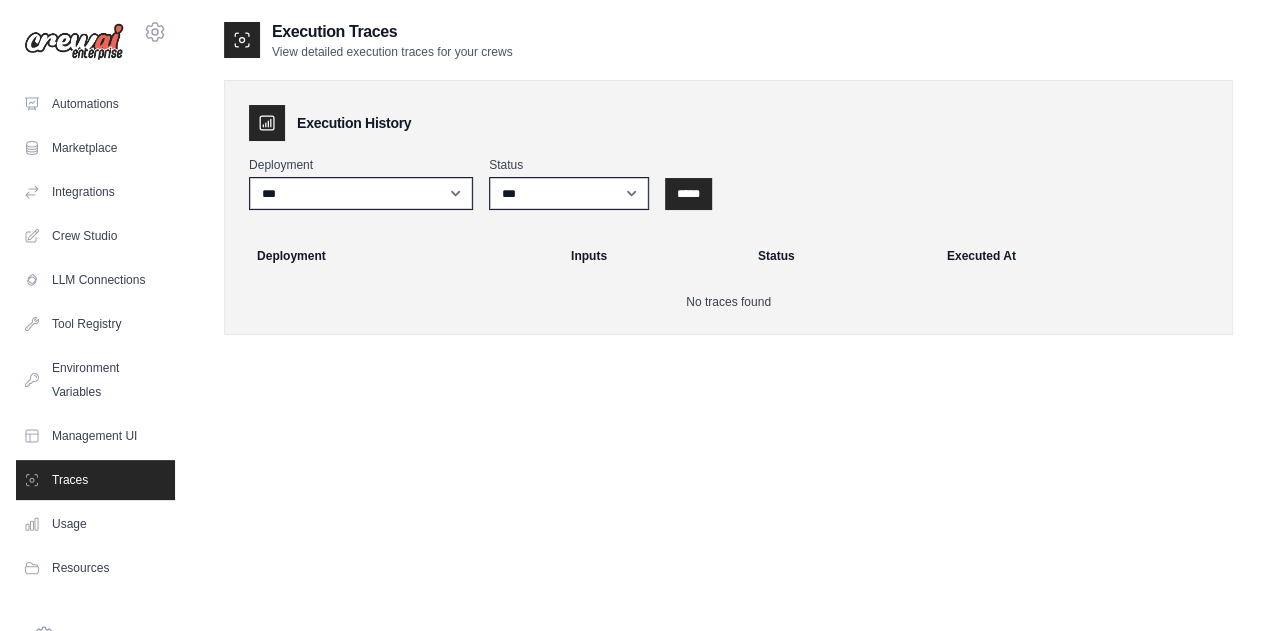 click on "LLM Connections" at bounding box center (95, 280) 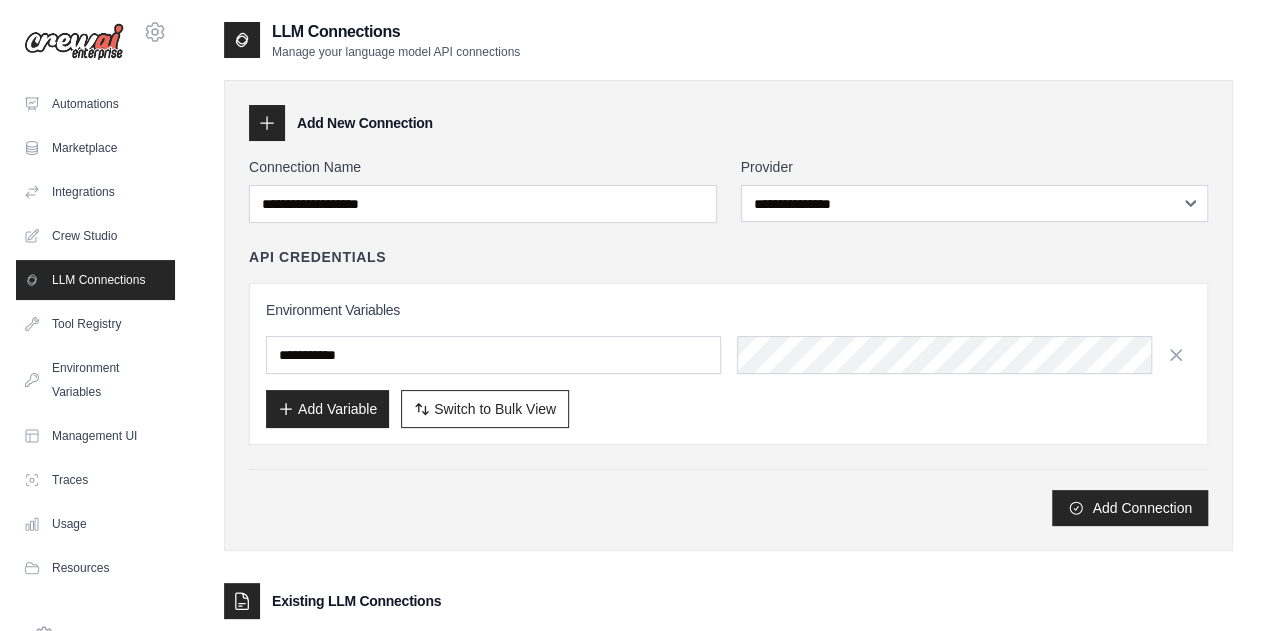 click on "Crew Studio" at bounding box center [95, 236] 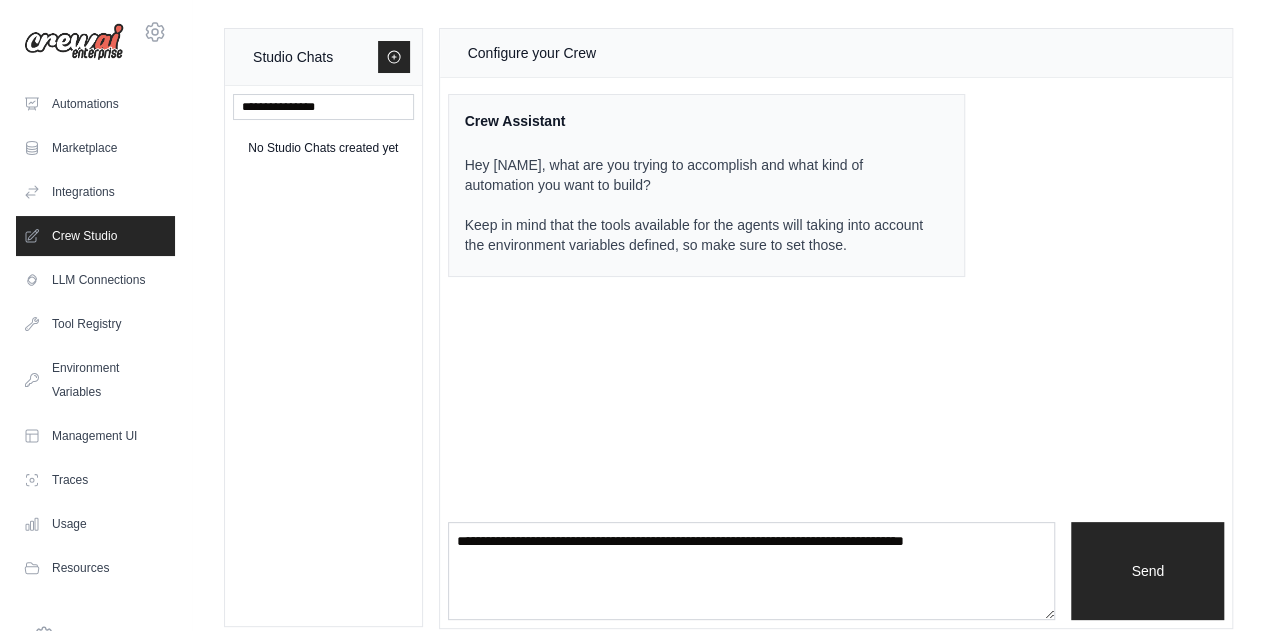 click on "Integrations" at bounding box center (95, 192) 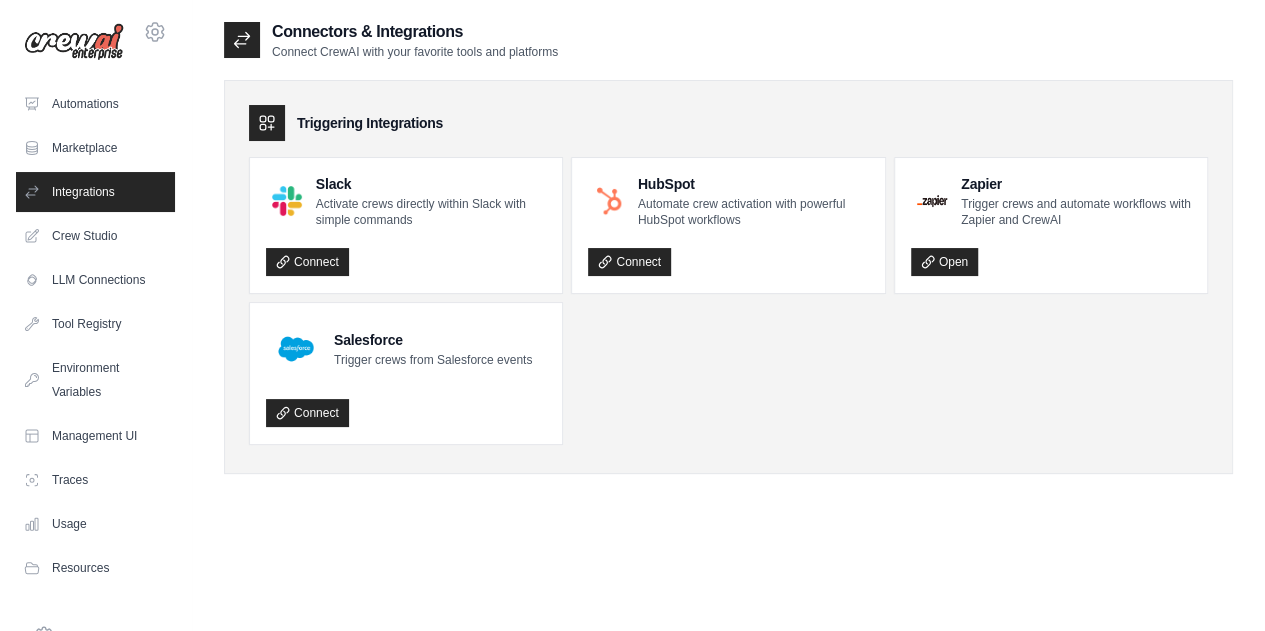 click on "Marketplace" at bounding box center [95, 148] 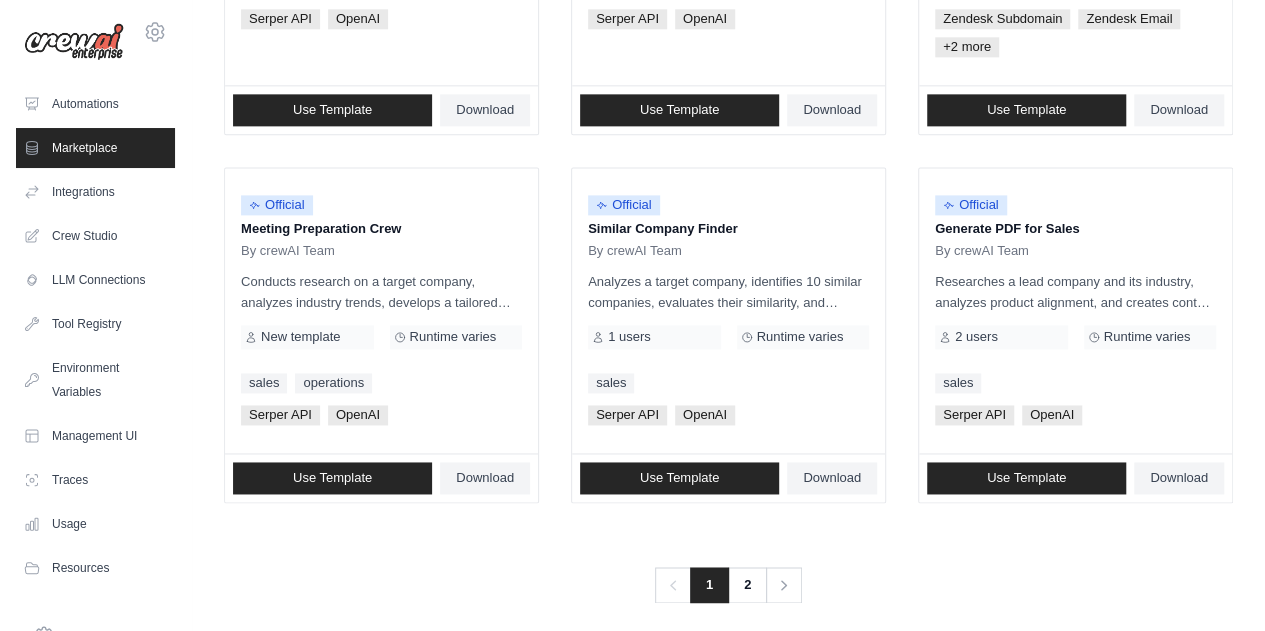 scroll, scrollTop: 1273, scrollLeft: 0, axis: vertical 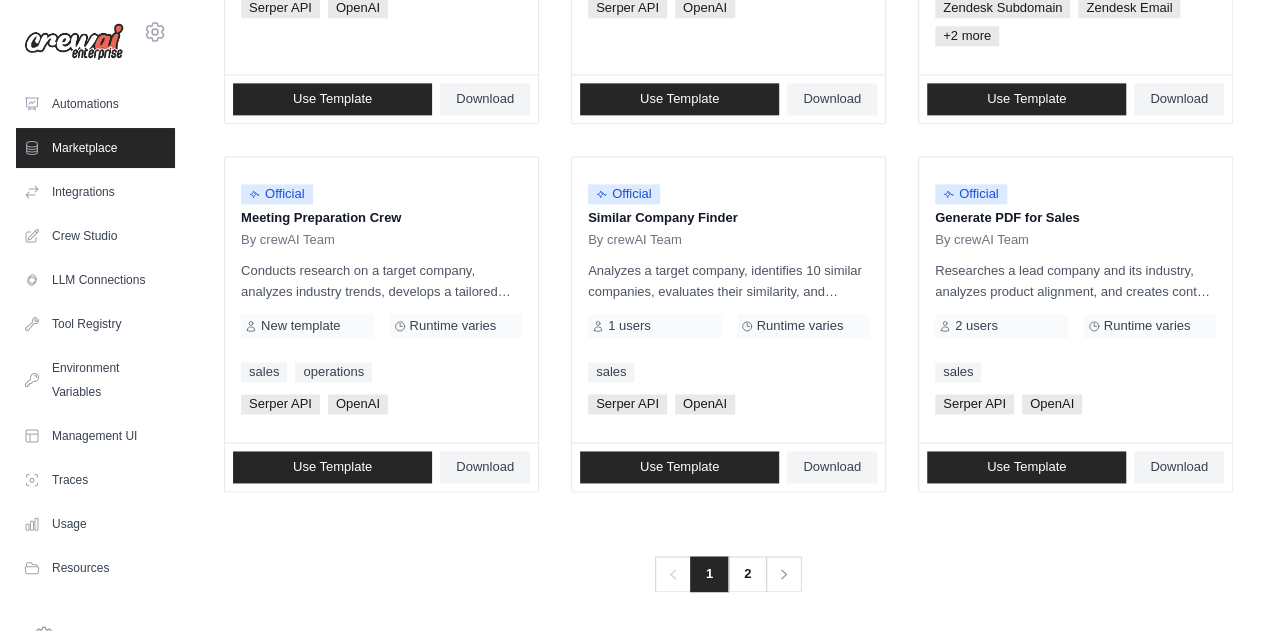 click on "2" at bounding box center (747, 574) 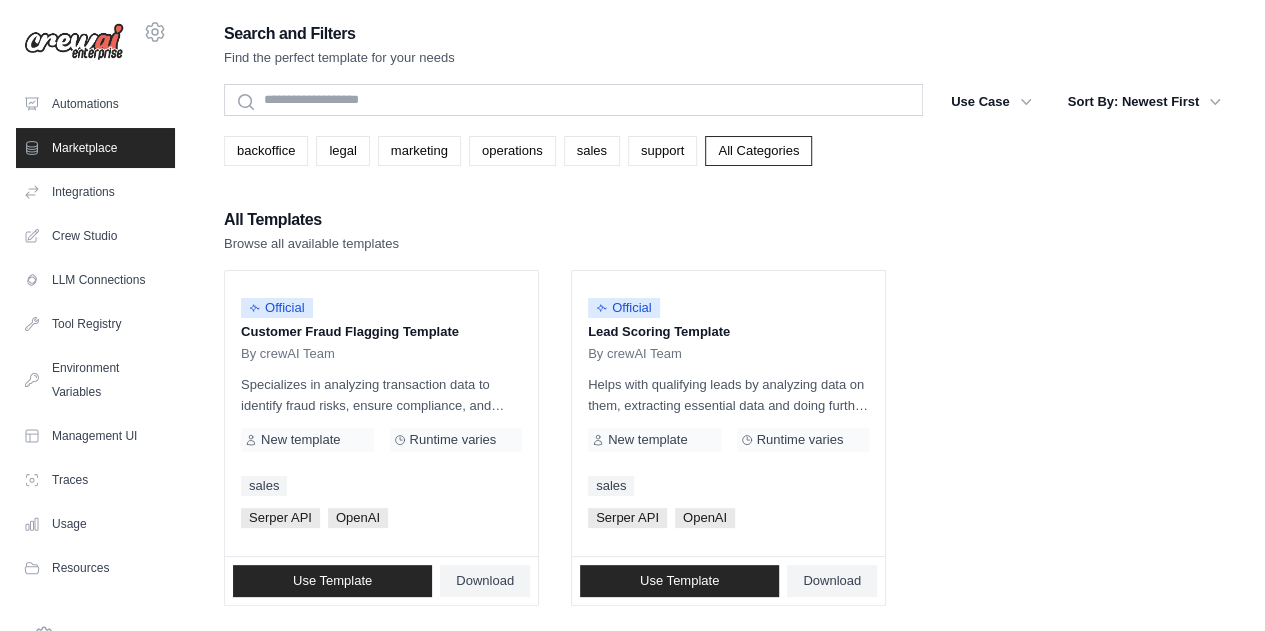 scroll, scrollTop: 116, scrollLeft: 0, axis: vertical 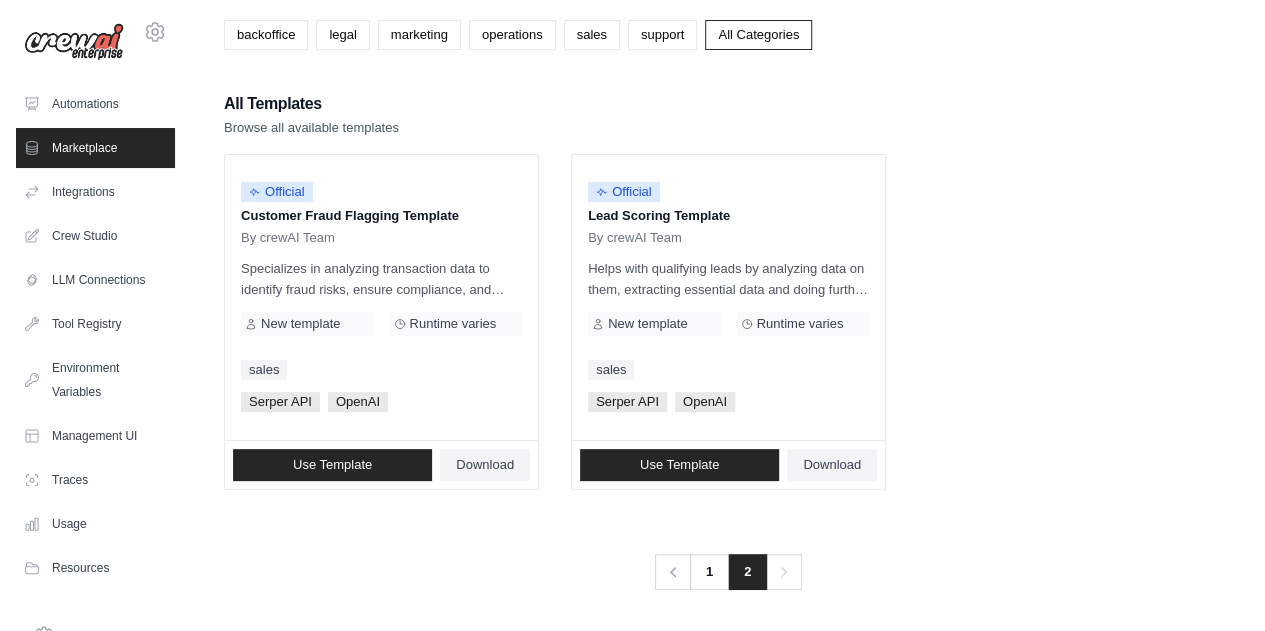 click on "1" at bounding box center [709, 572] 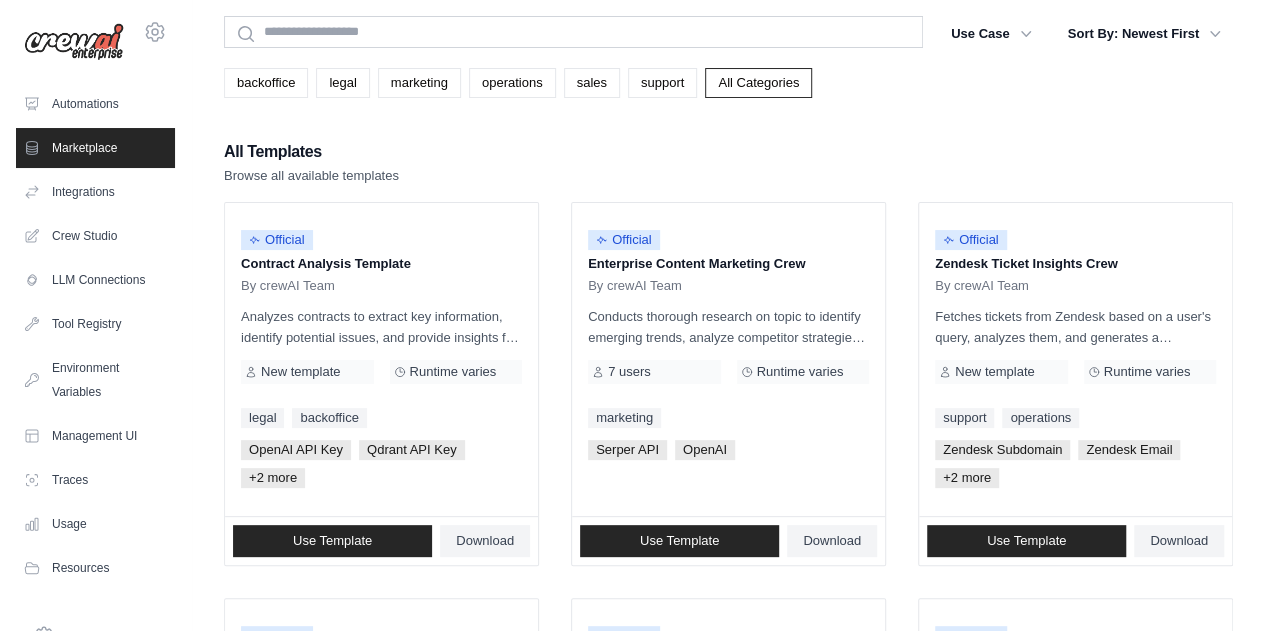 scroll, scrollTop: 70, scrollLeft: 0, axis: vertical 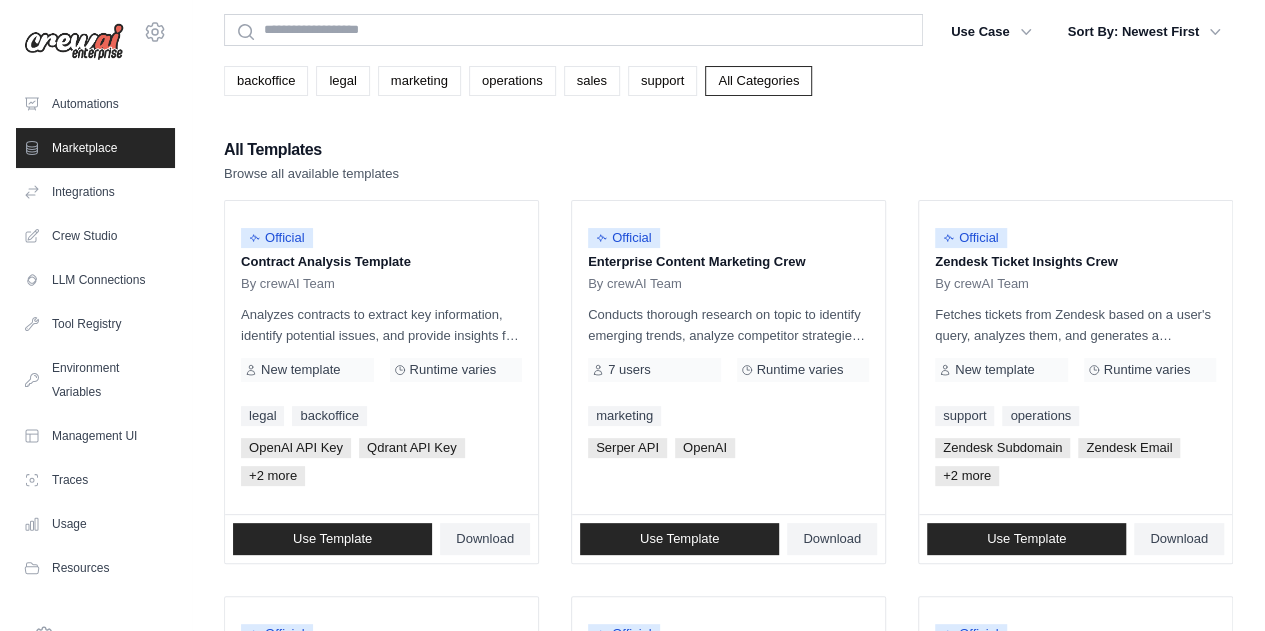 click on "Analyzes contracts to extract key information, identify potential issues, and provide insights for legal and business decisions using a qdrant vector database." at bounding box center (381, 325) 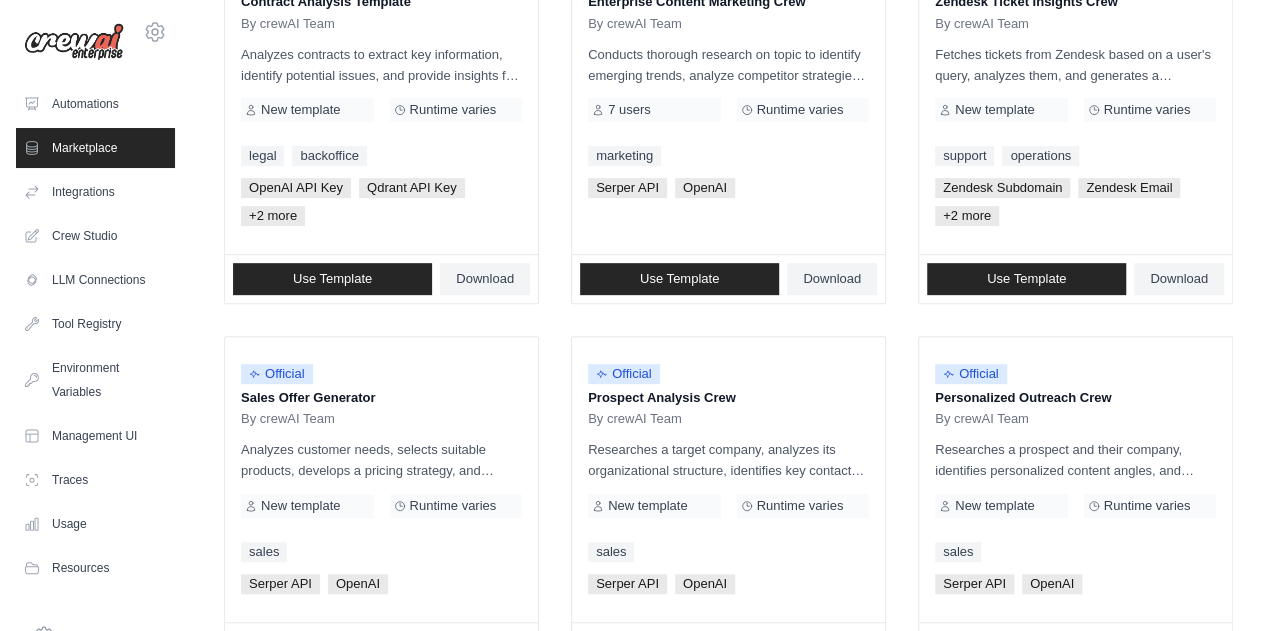 scroll, scrollTop: 460, scrollLeft: 0, axis: vertical 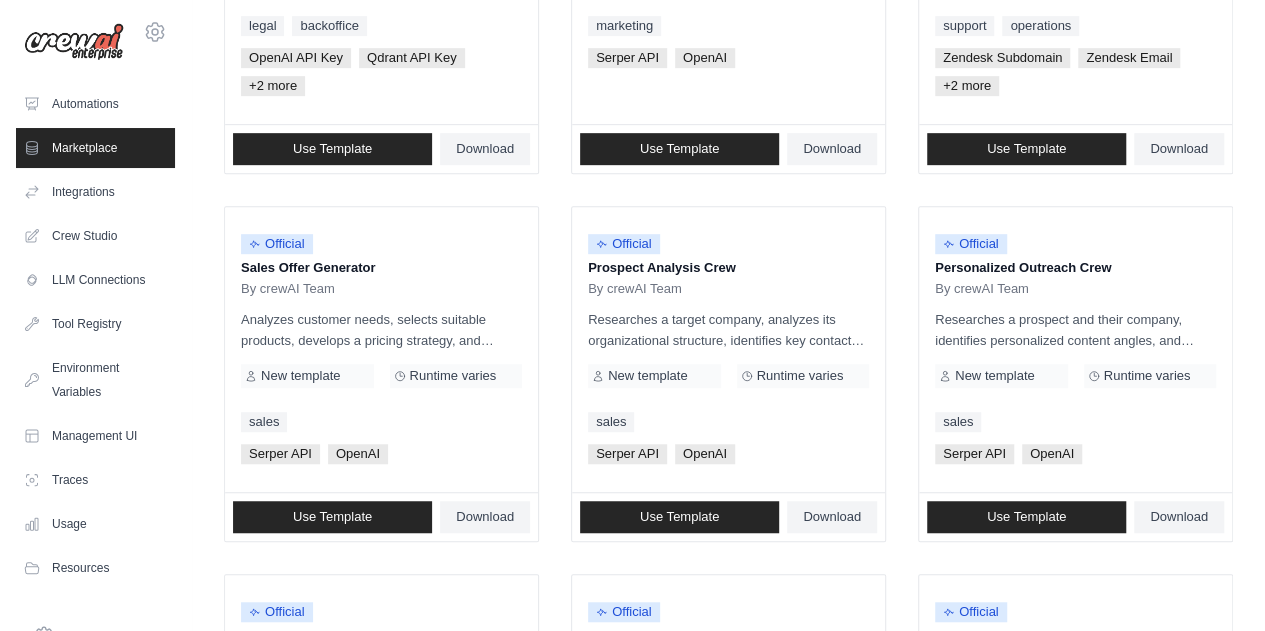 click on "Prospect Analysis Crew" at bounding box center (728, 268) 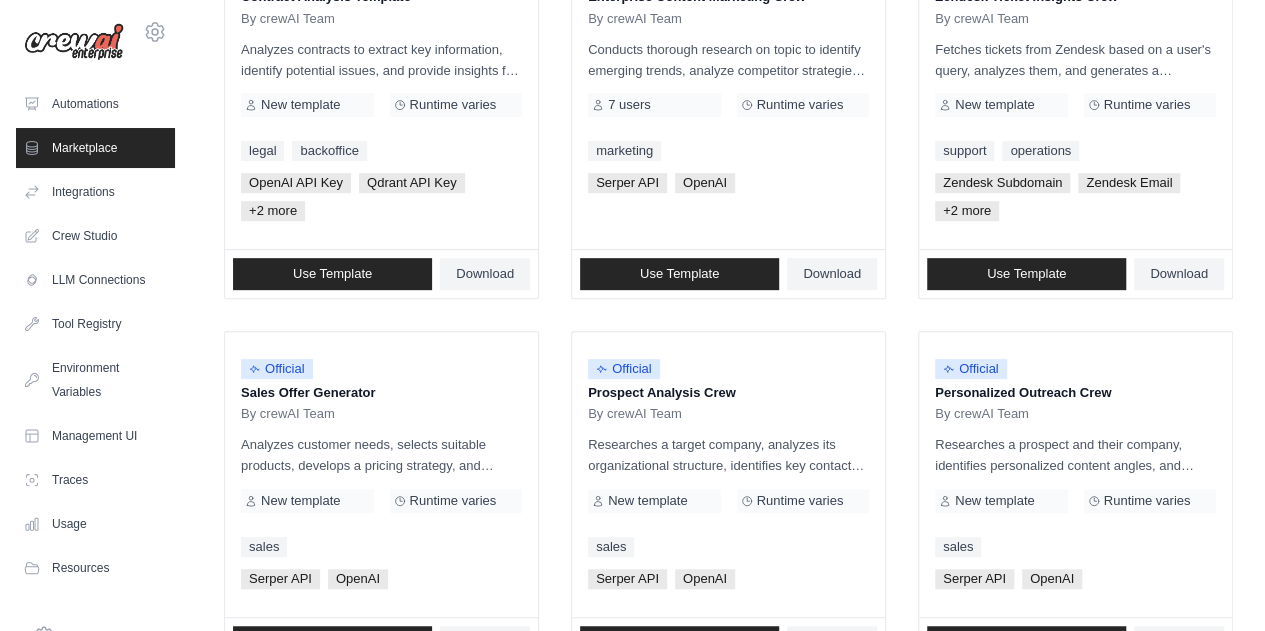 scroll, scrollTop: 334, scrollLeft: 0, axis: vertical 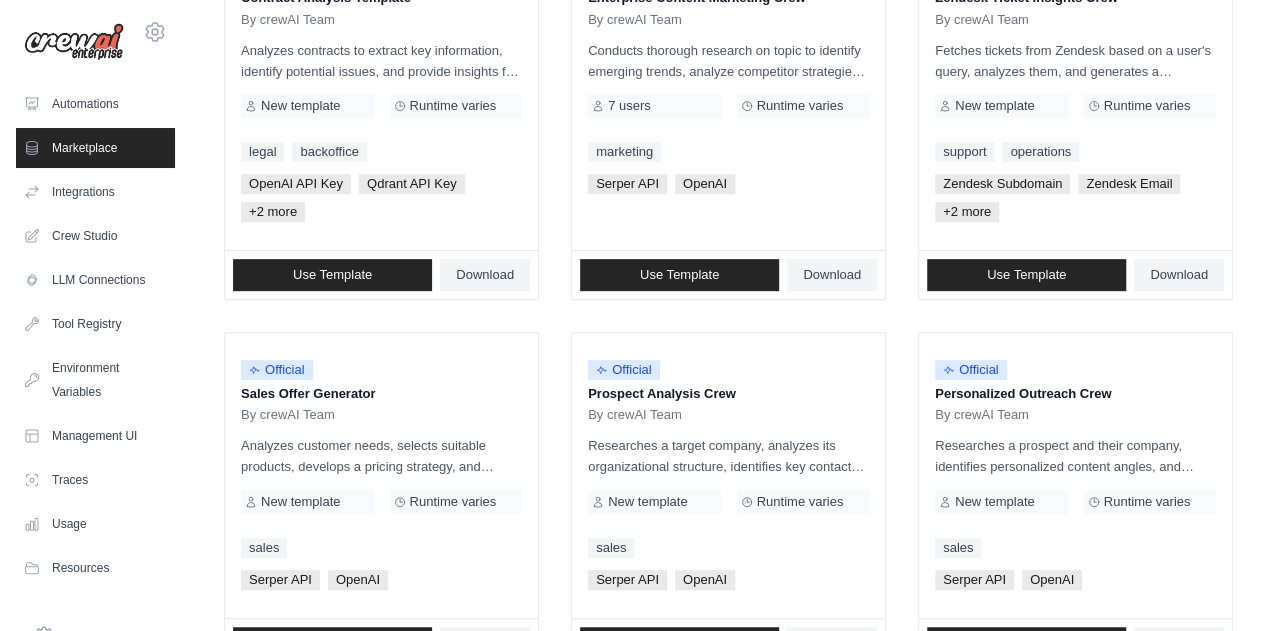 click on "Automations" at bounding box center [95, 104] 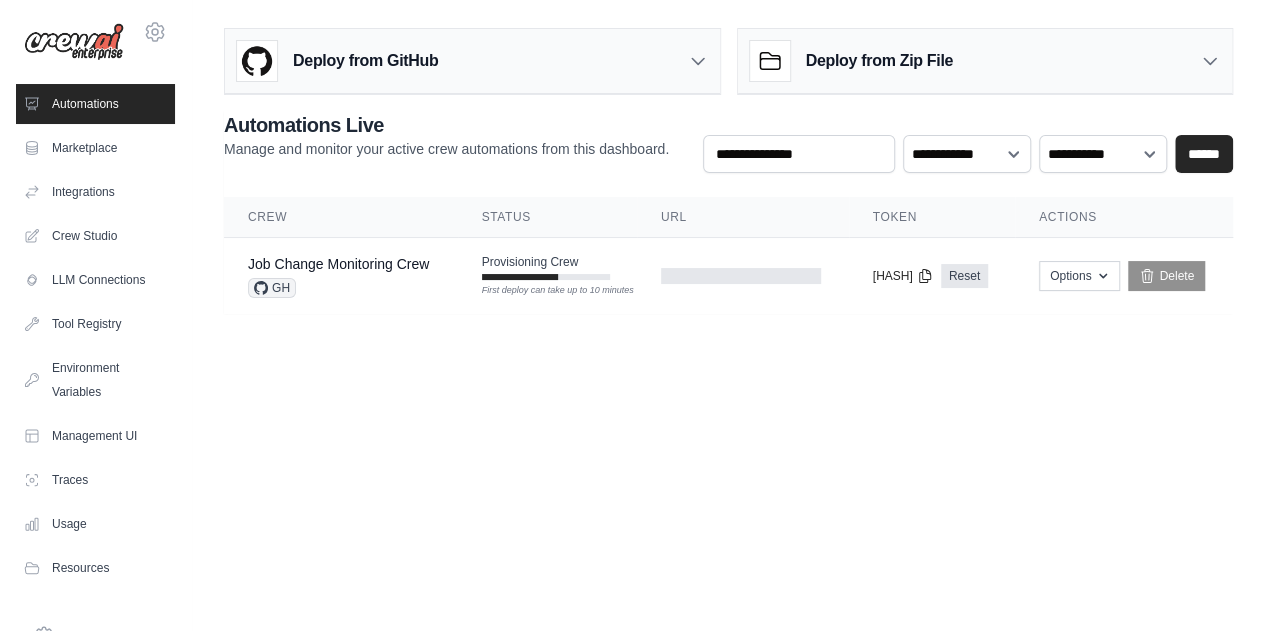 scroll, scrollTop: 0, scrollLeft: 0, axis: both 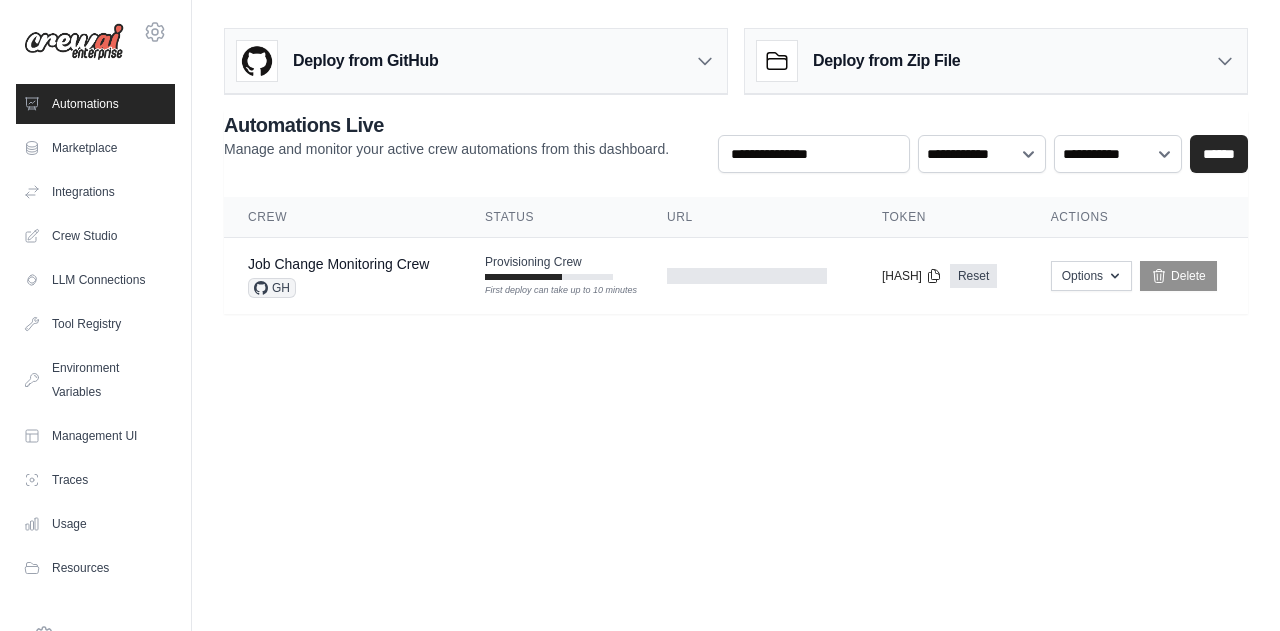 click on "Crew Studio" at bounding box center [95, 236] 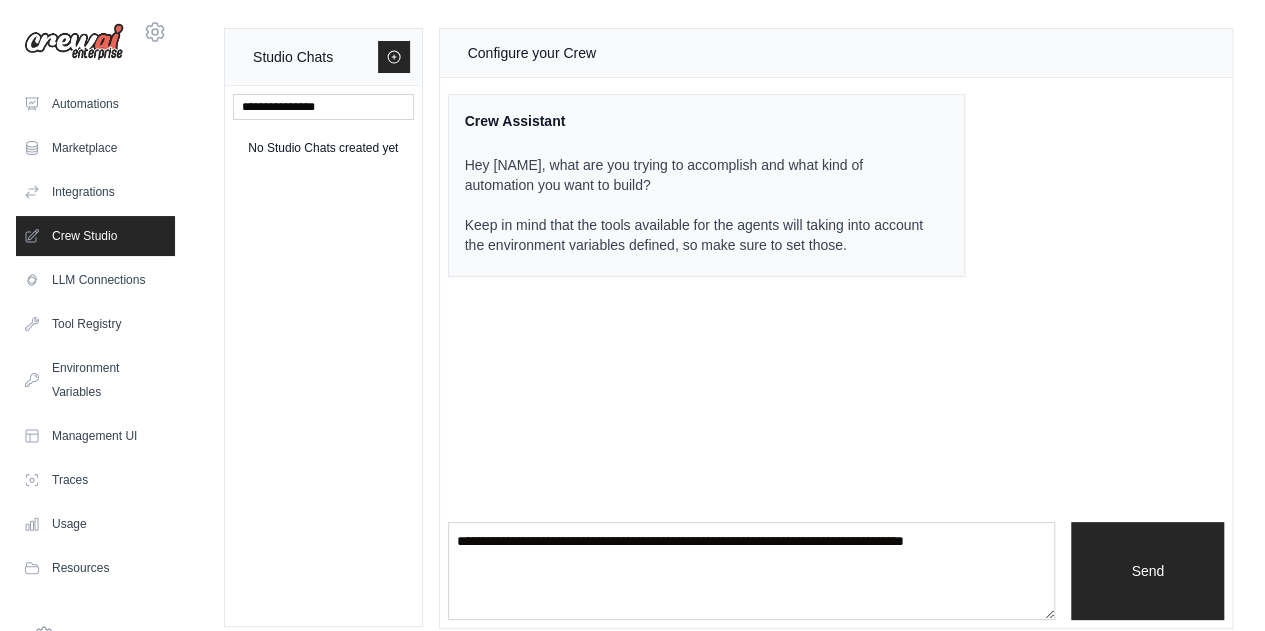 click on "Integrations" at bounding box center (95, 192) 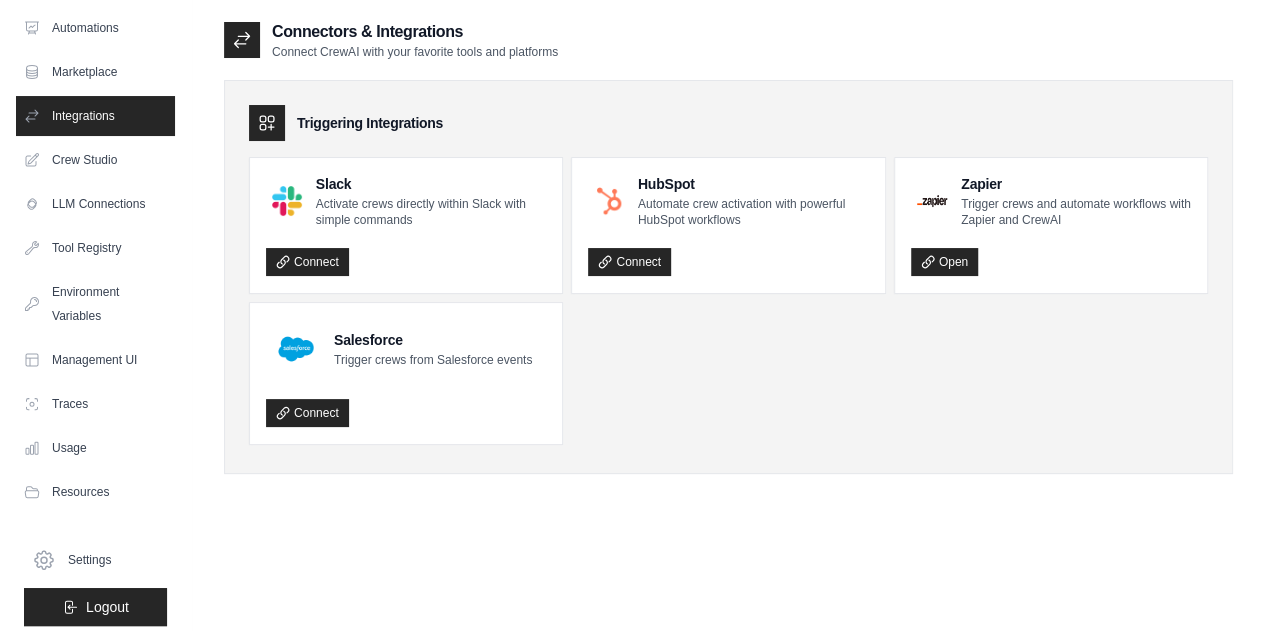 scroll, scrollTop: 86, scrollLeft: 0, axis: vertical 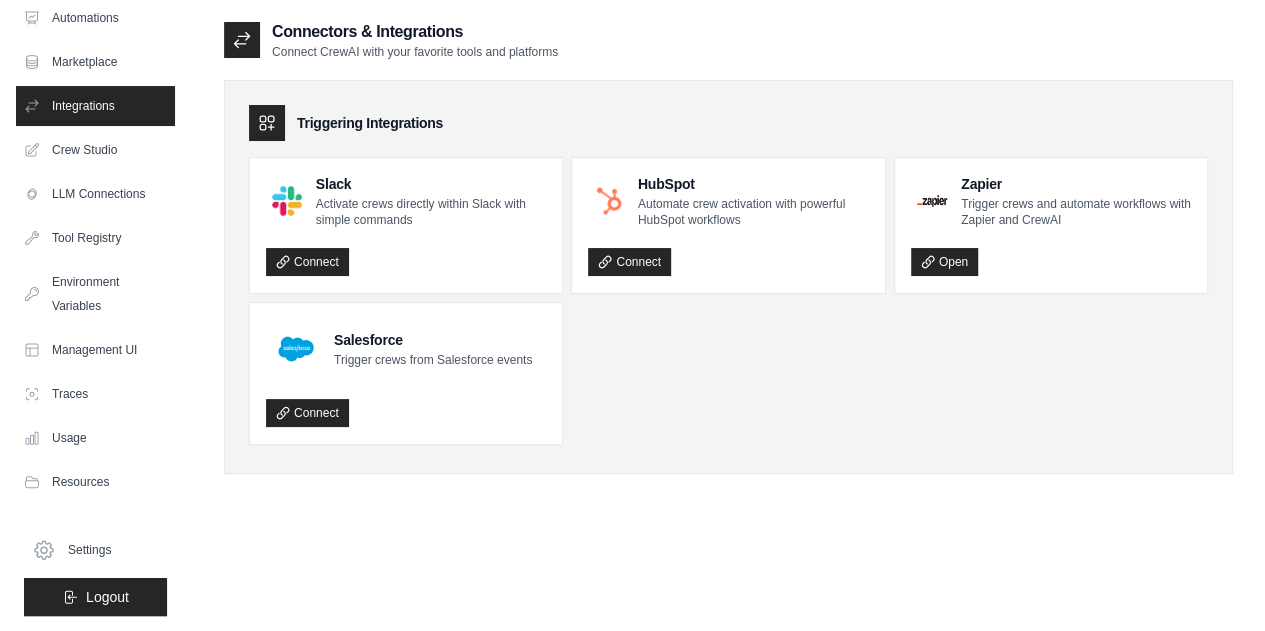click on "Environment Variables" at bounding box center [95, 294] 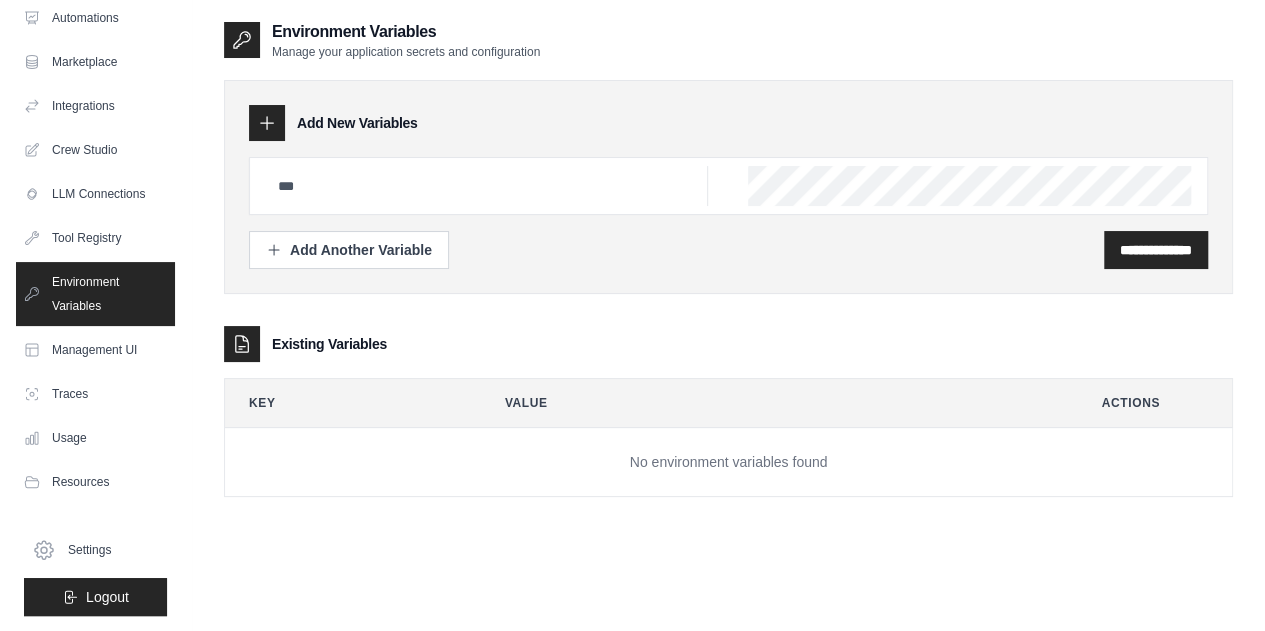 scroll, scrollTop: 0, scrollLeft: 0, axis: both 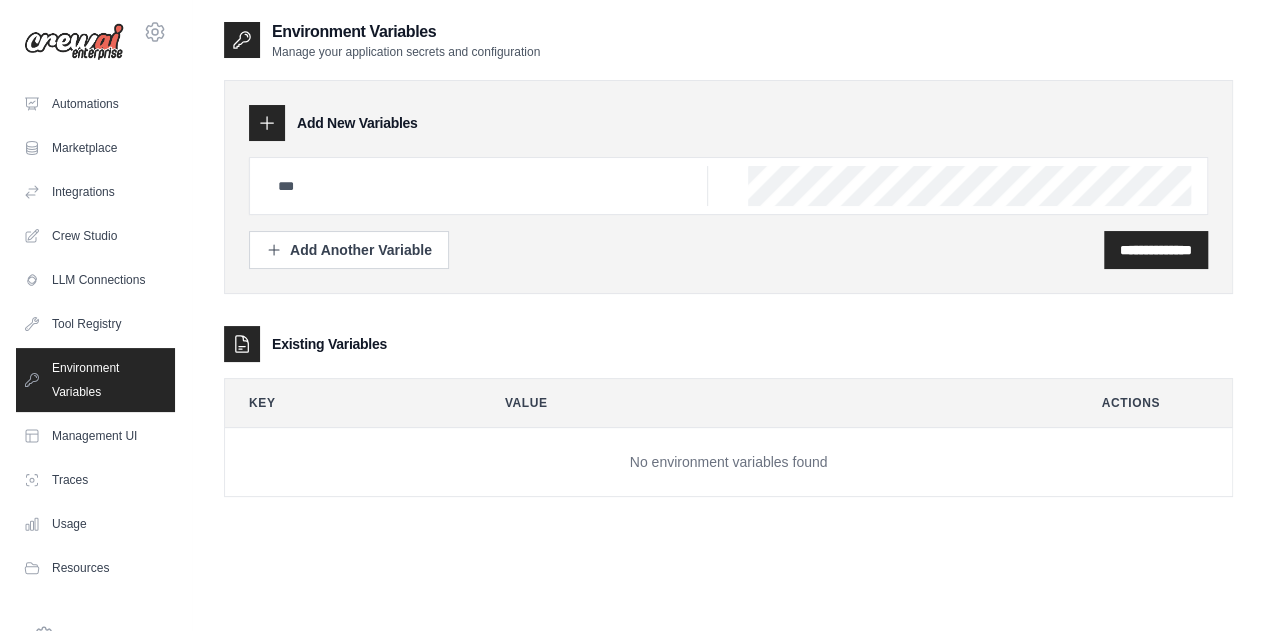 click on "LLM Connections" at bounding box center [95, 280] 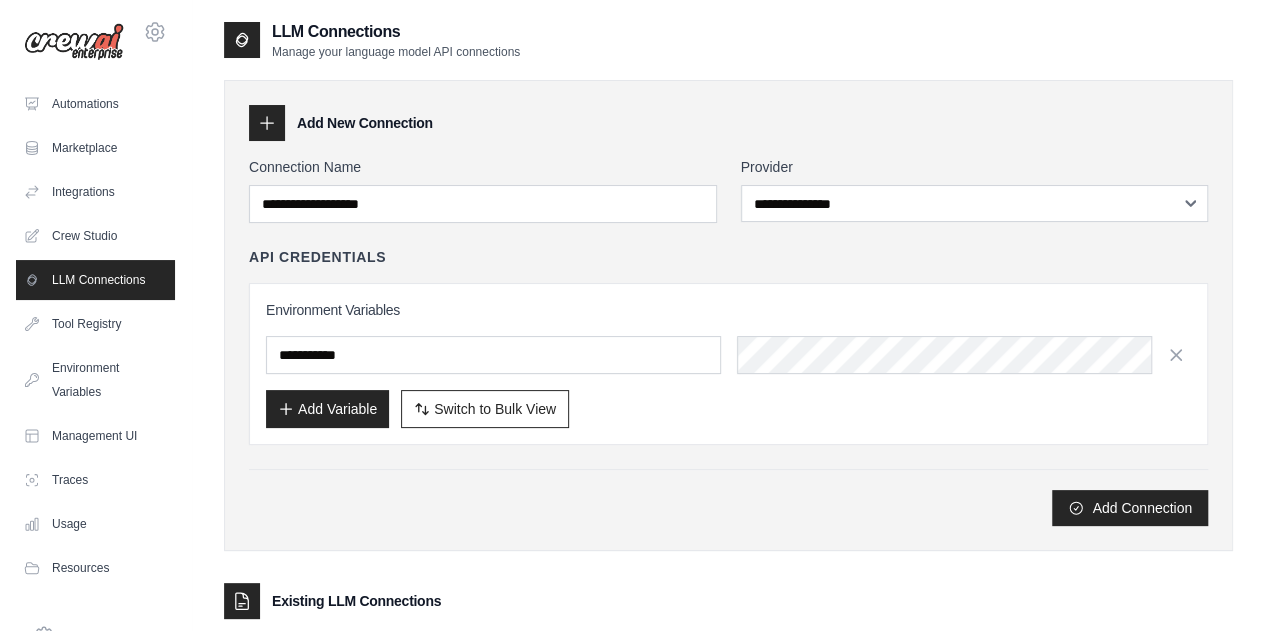 click on "Integrations" at bounding box center (95, 192) 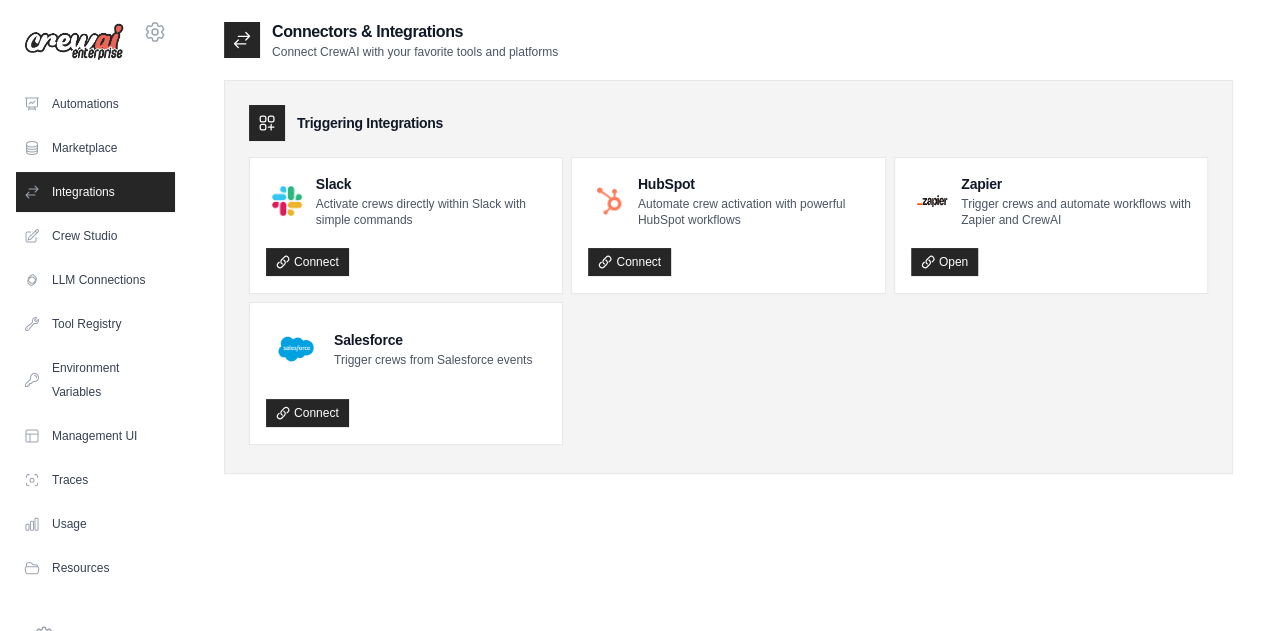 click on "Marketplace" at bounding box center (95, 148) 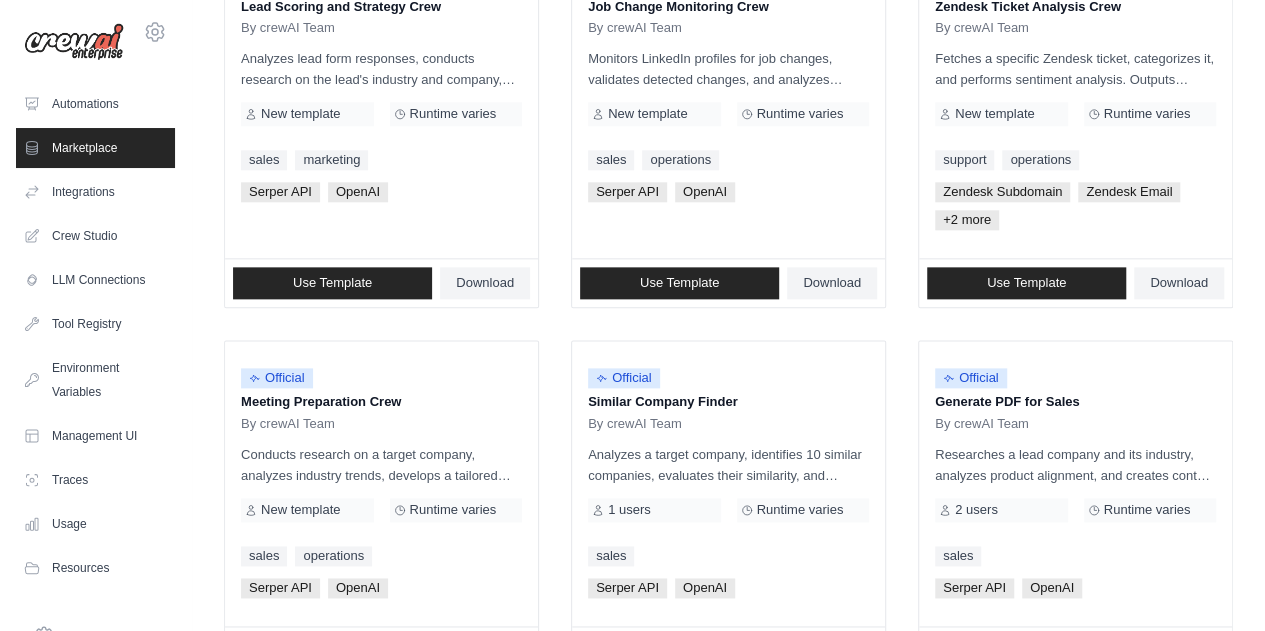 scroll, scrollTop: 1171, scrollLeft: 0, axis: vertical 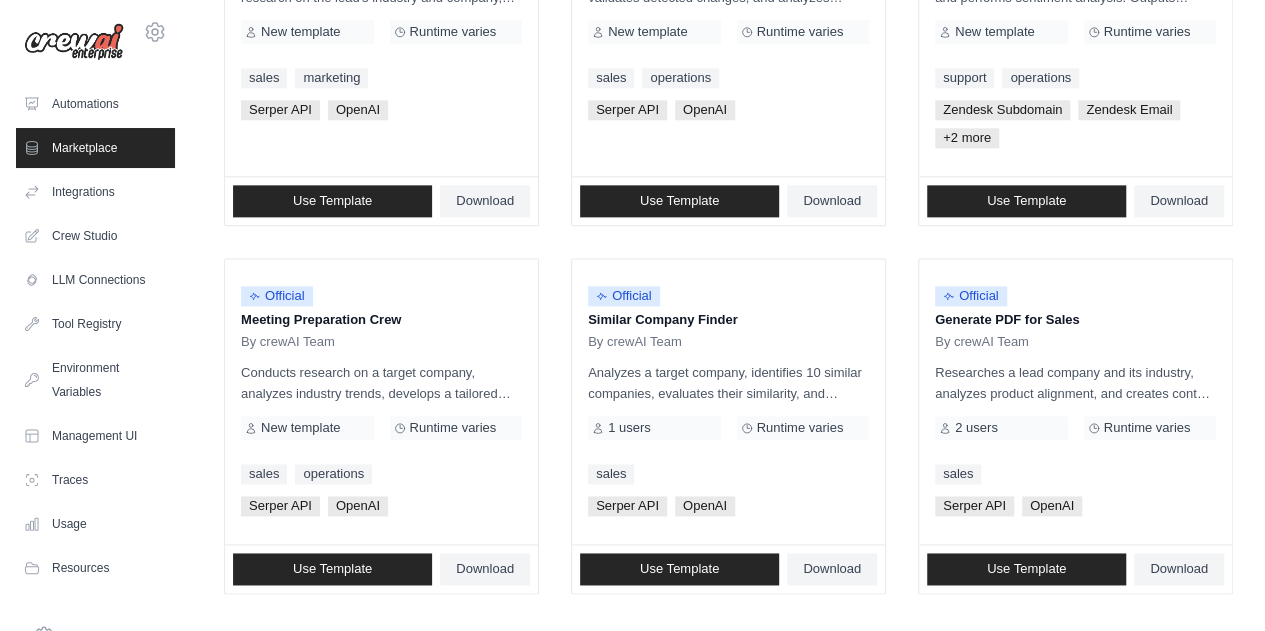 click on "Automations" at bounding box center (95, 104) 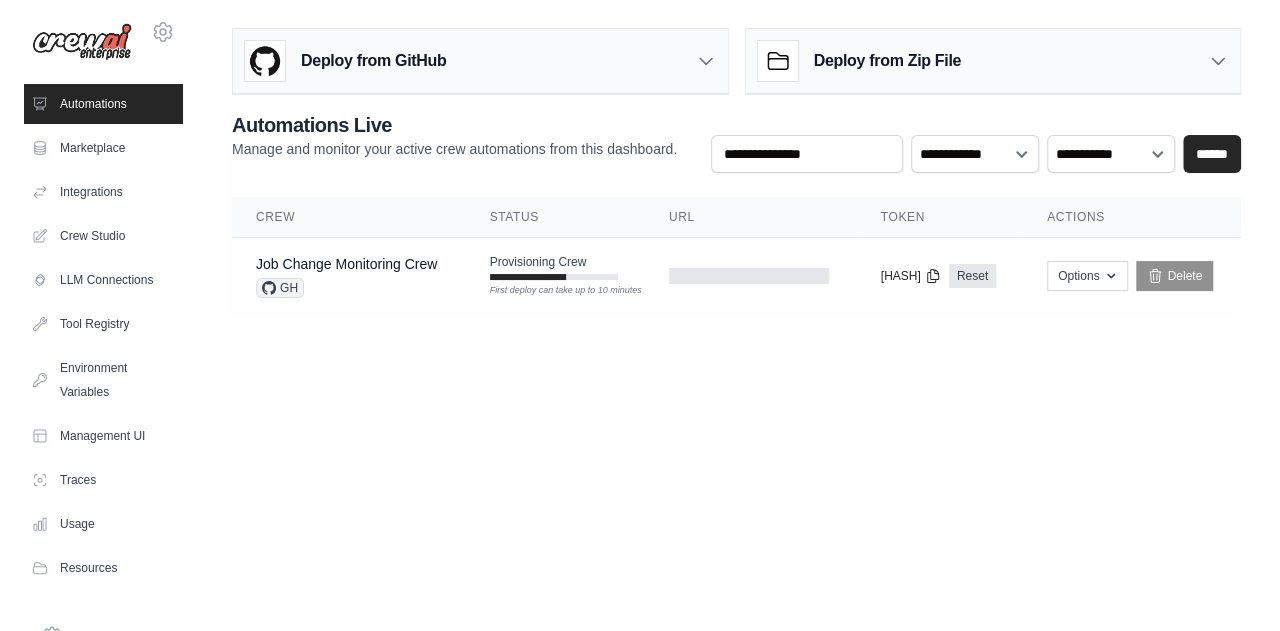 scroll, scrollTop: 0, scrollLeft: 0, axis: both 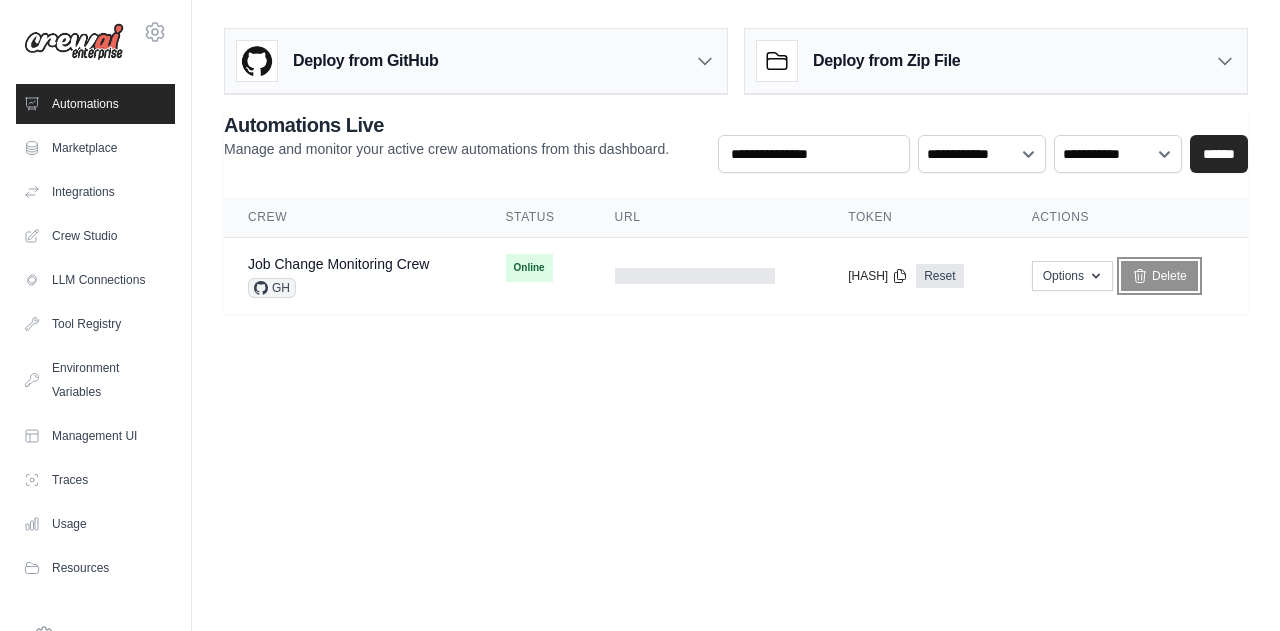 click on "Delete" at bounding box center (1159, 276) 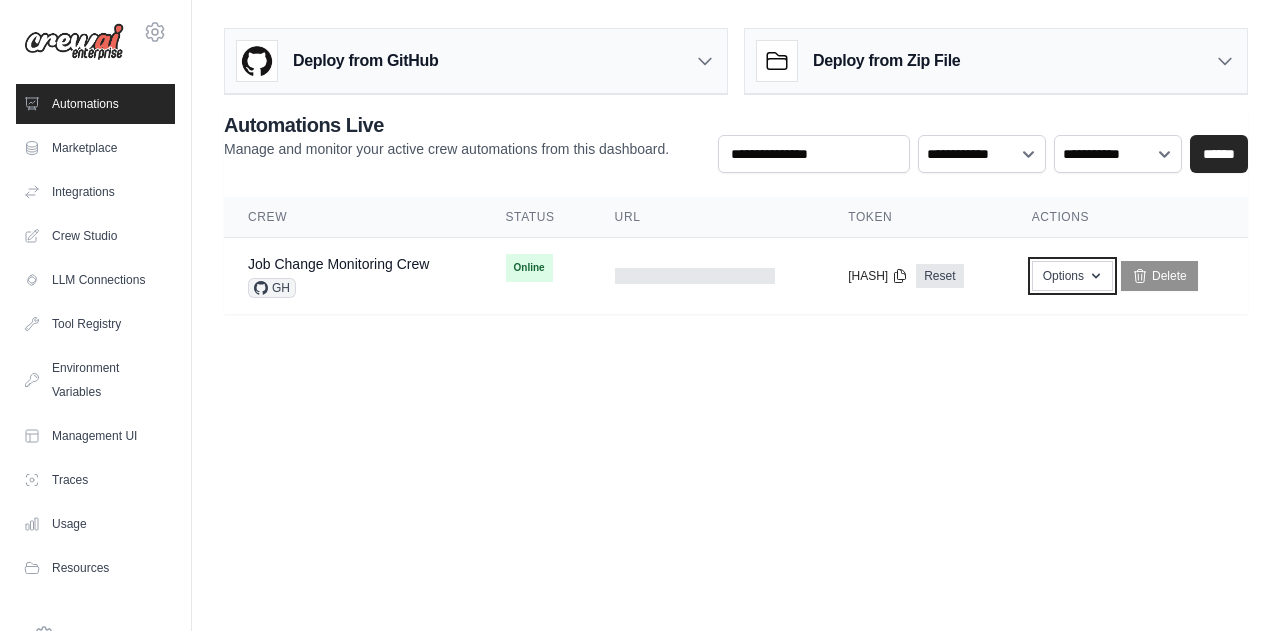 click on "Options" at bounding box center [1072, 276] 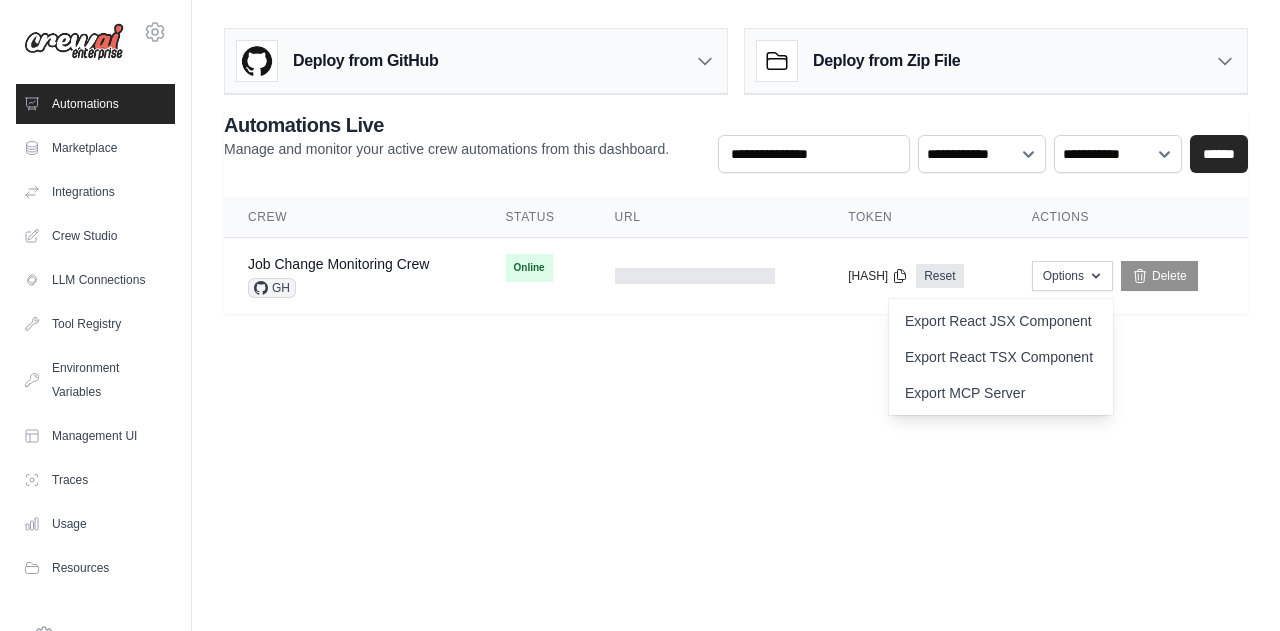 click on "jahnavigajula8599@gmail.com
Settings
Automations
Marketplace
Integrations" at bounding box center (640, 315) 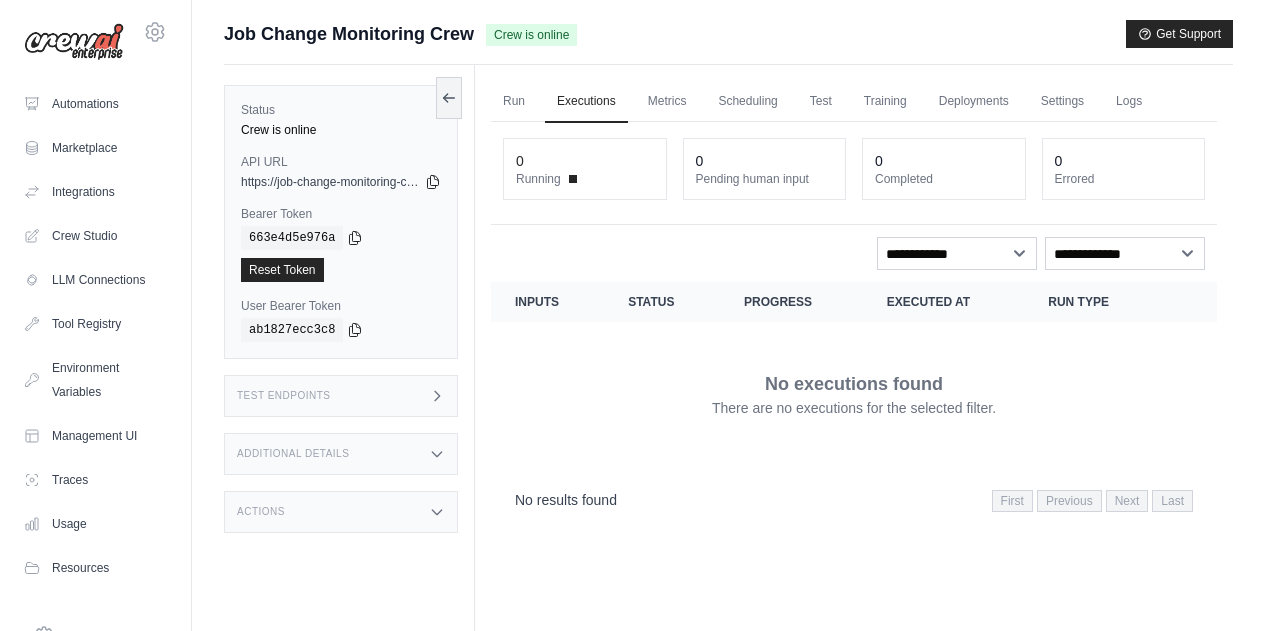 scroll, scrollTop: 0, scrollLeft: 0, axis: both 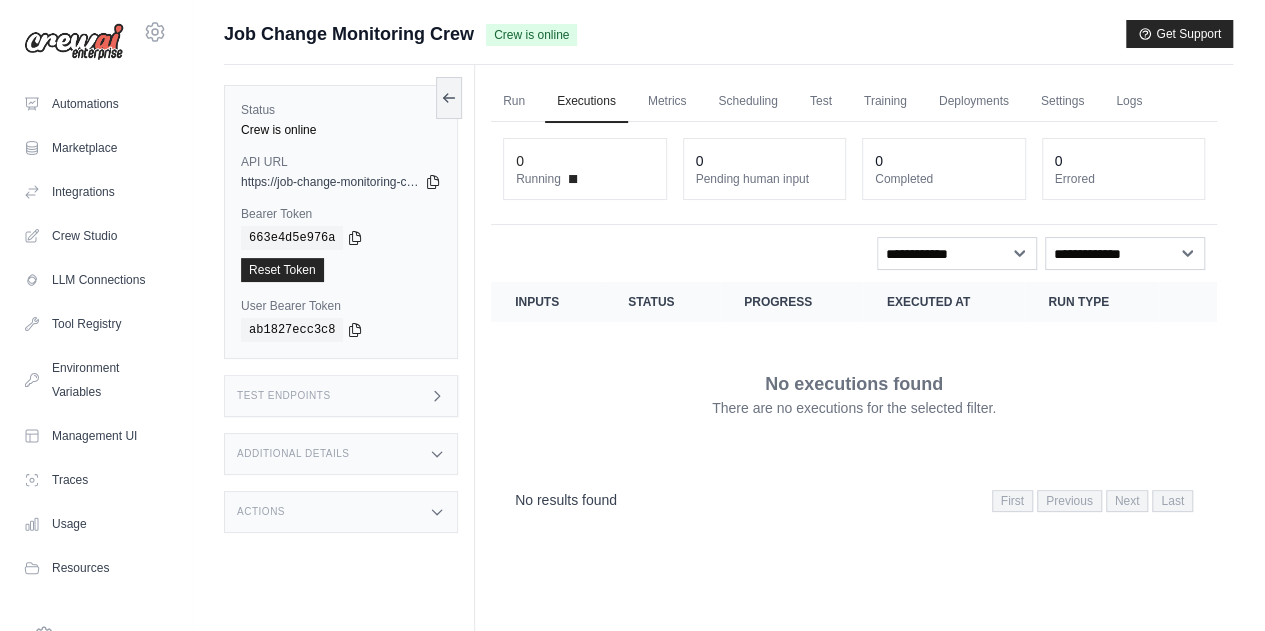 click on "Test Endpoints" at bounding box center (341, 396) 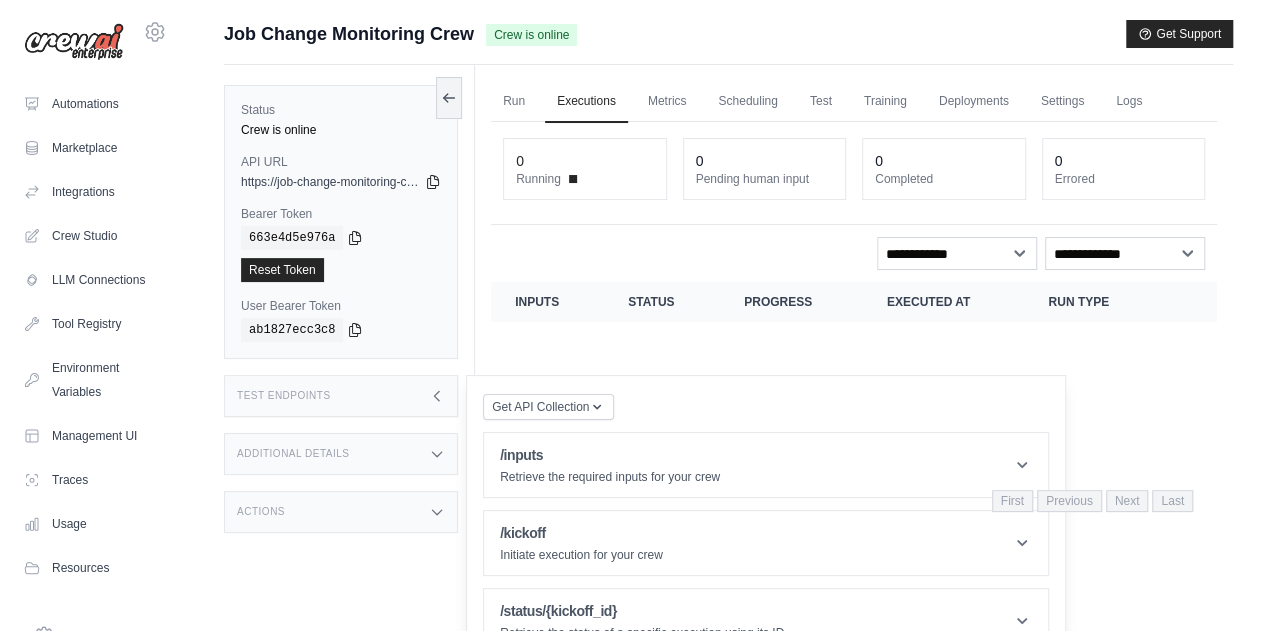 scroll, scrollTop: 84, scrollLeft: 0, axis: vertical 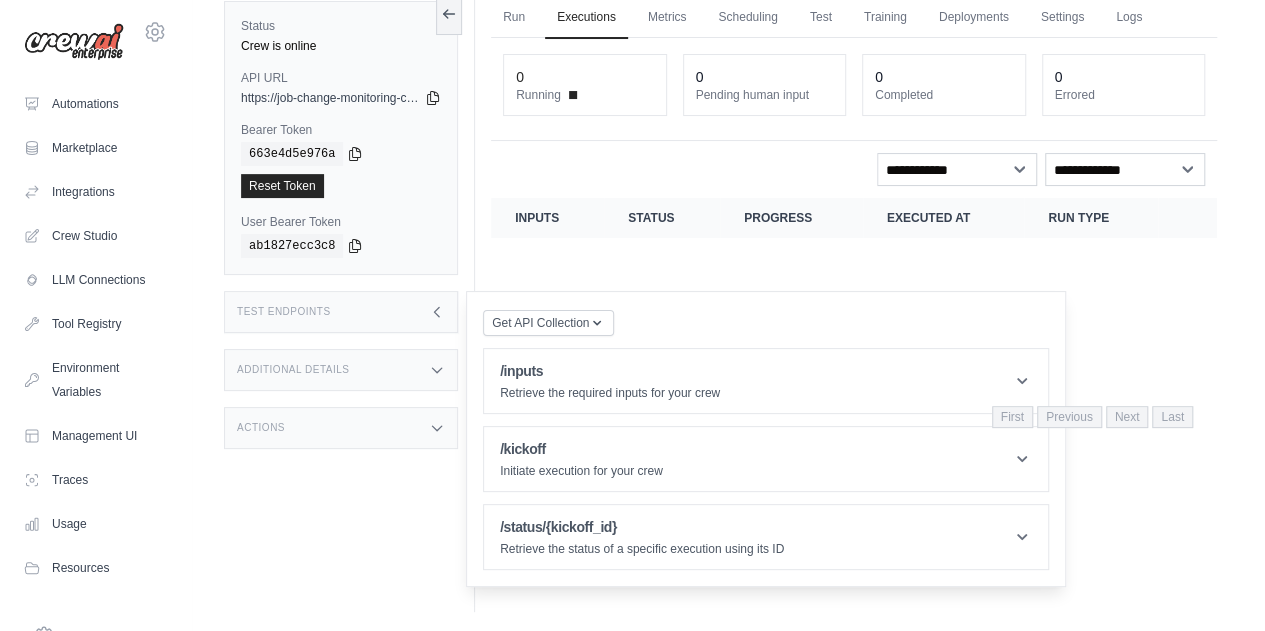 click 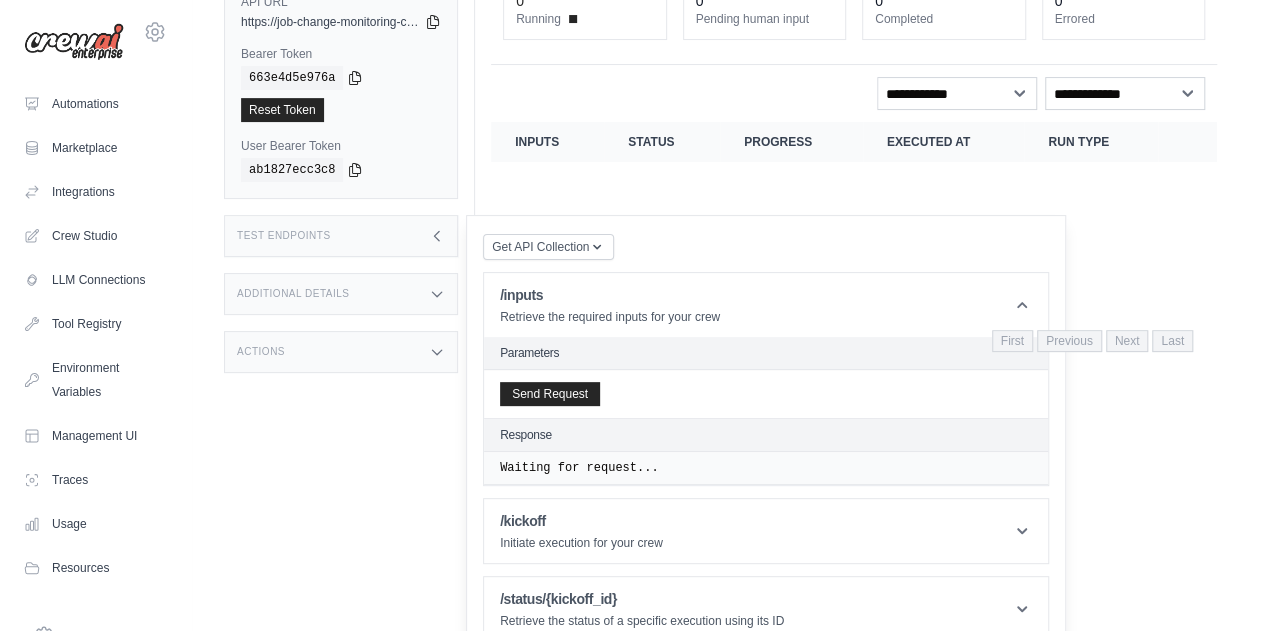 scroll, scrollTop: 164, scrollLeft: 0, axis: vertical 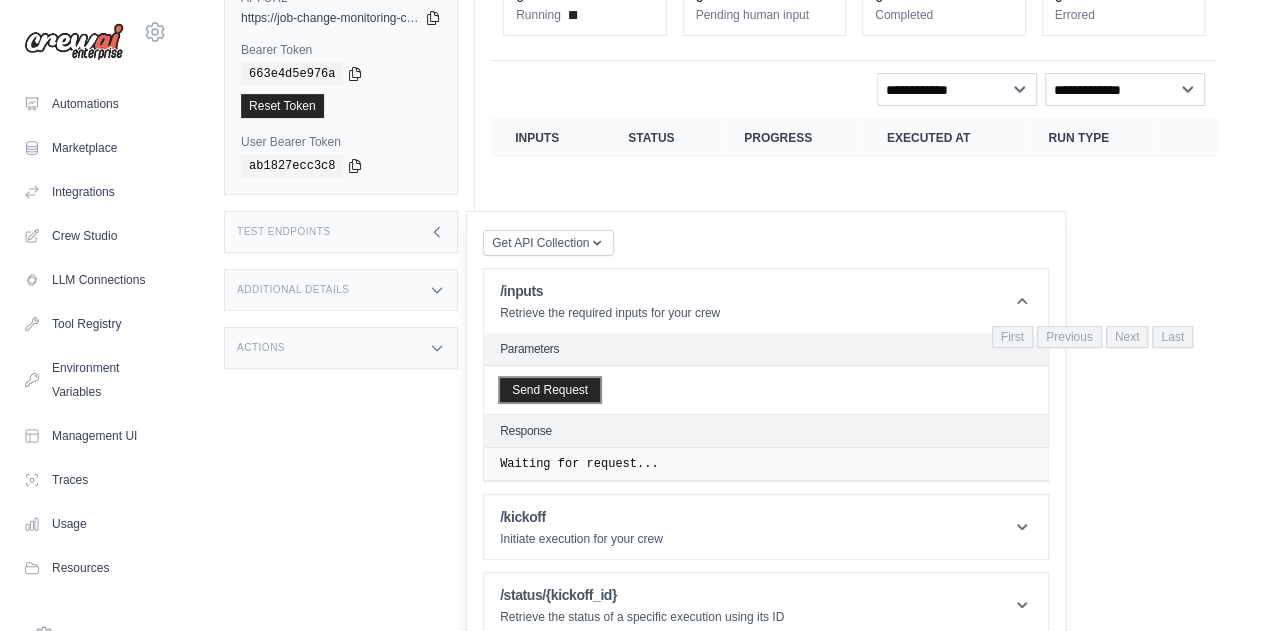 click on "Send Request" at bounding box center (550, 390) 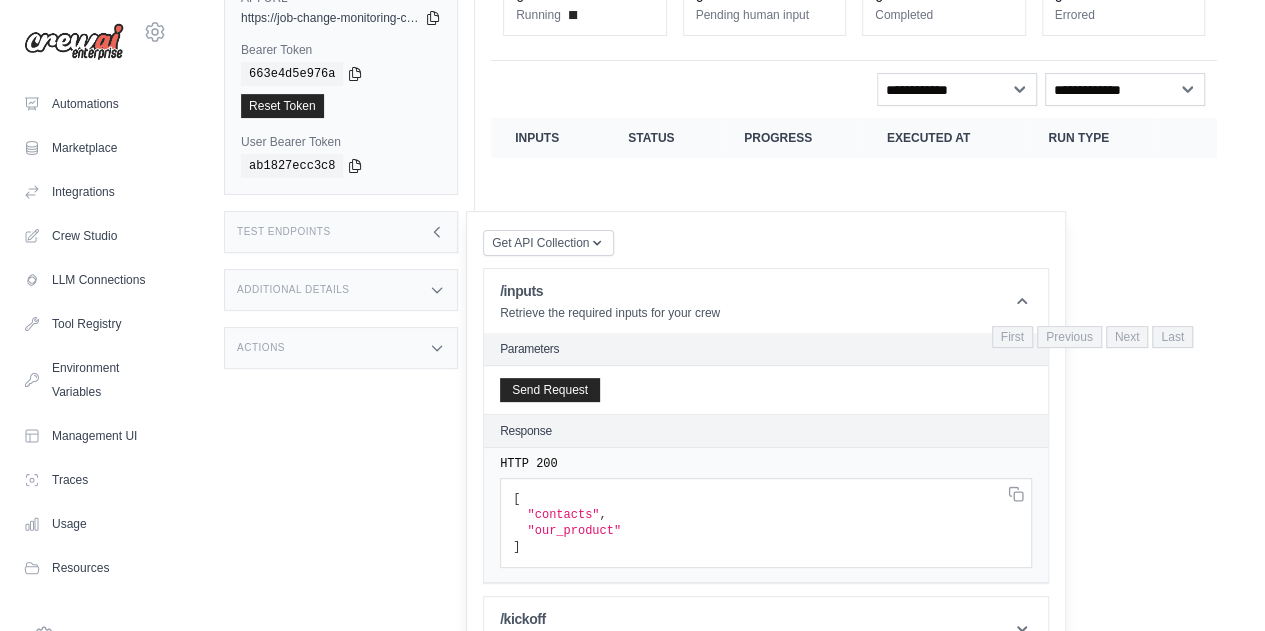 scroll, scrollTop: 284, scrollLeft: 0, axis: vertical 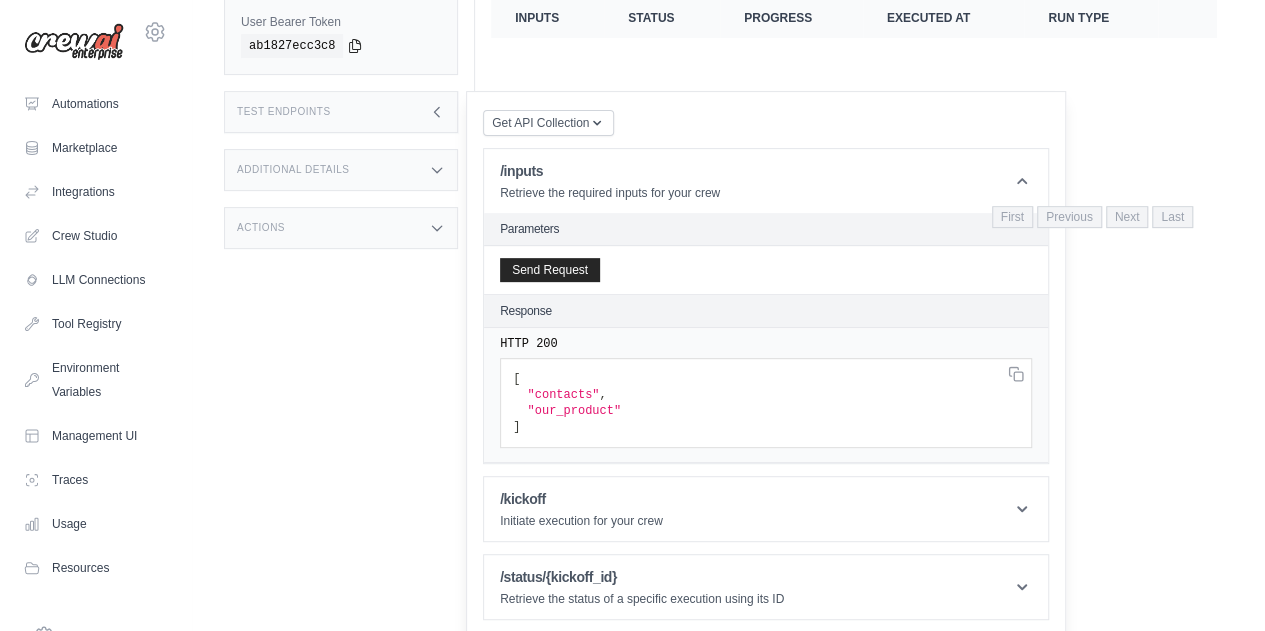 click on "/kickoff
Initiate execution for your crew" at bounding box center (581, 509) 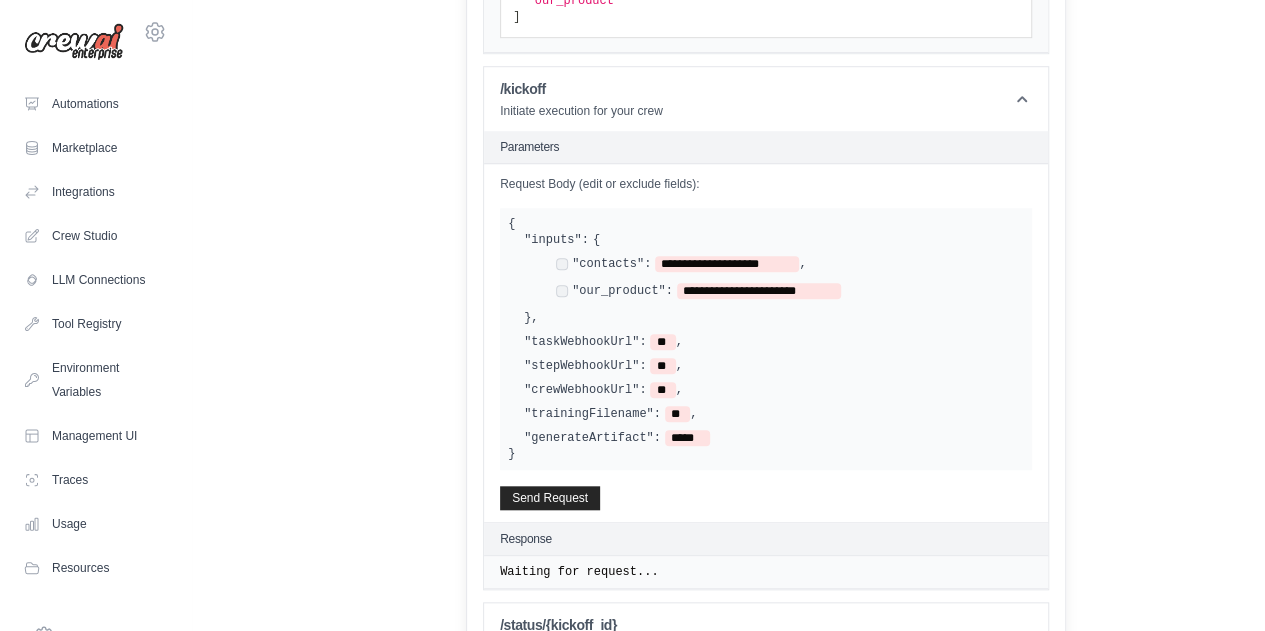 scroll, scrollTop: 738, scrollLeft: 0, axis: vertical 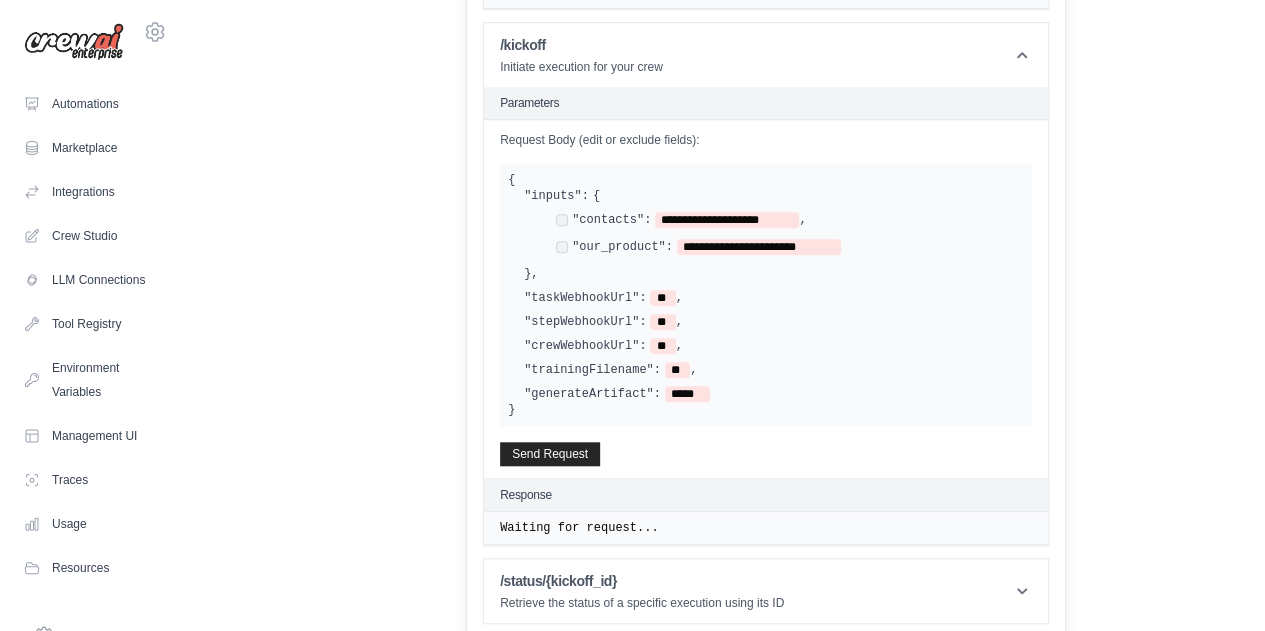 click on "Retrieve the status of a specific execution using its ID" at bounding box center [642, 603] 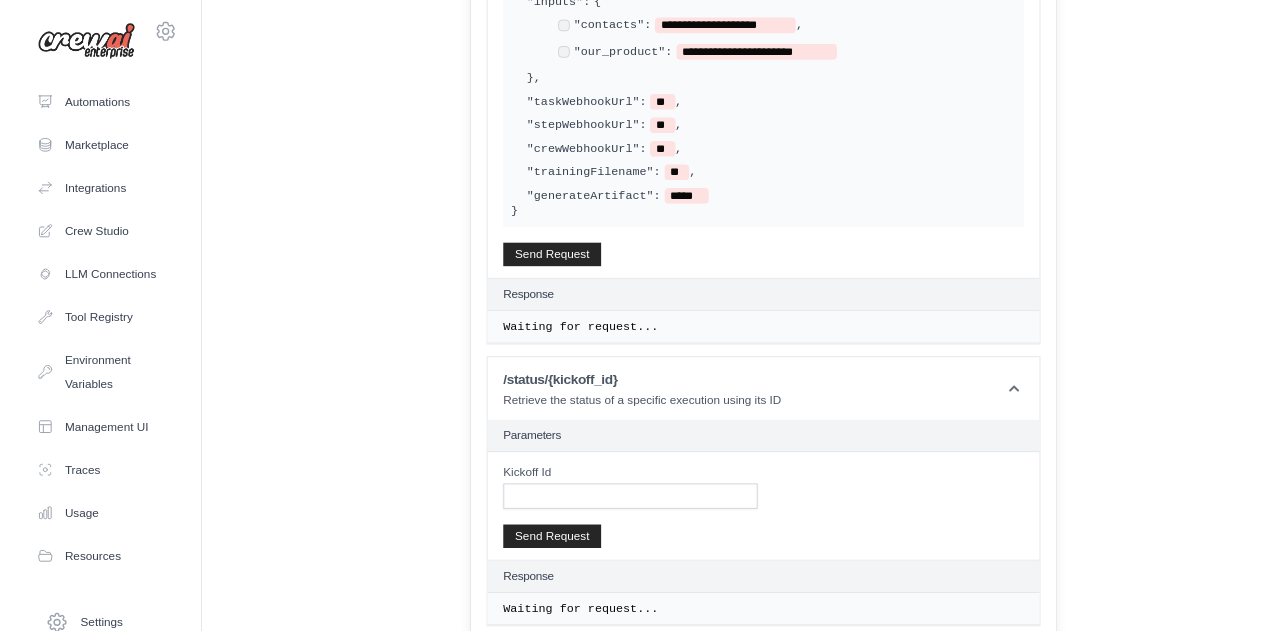 scroll, scrollTop: 910, scrollLeft: 0, axis: vertical 